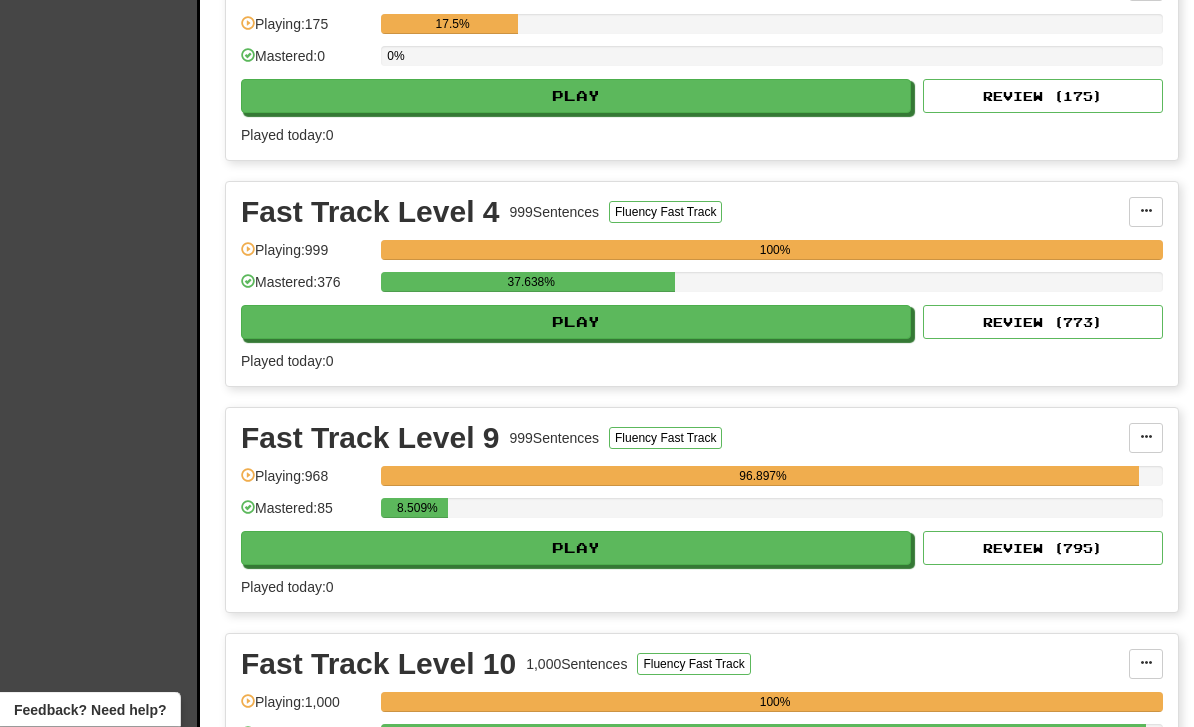 scroll, scrollTop: 618, scrollLeft: 0, axis: vertical 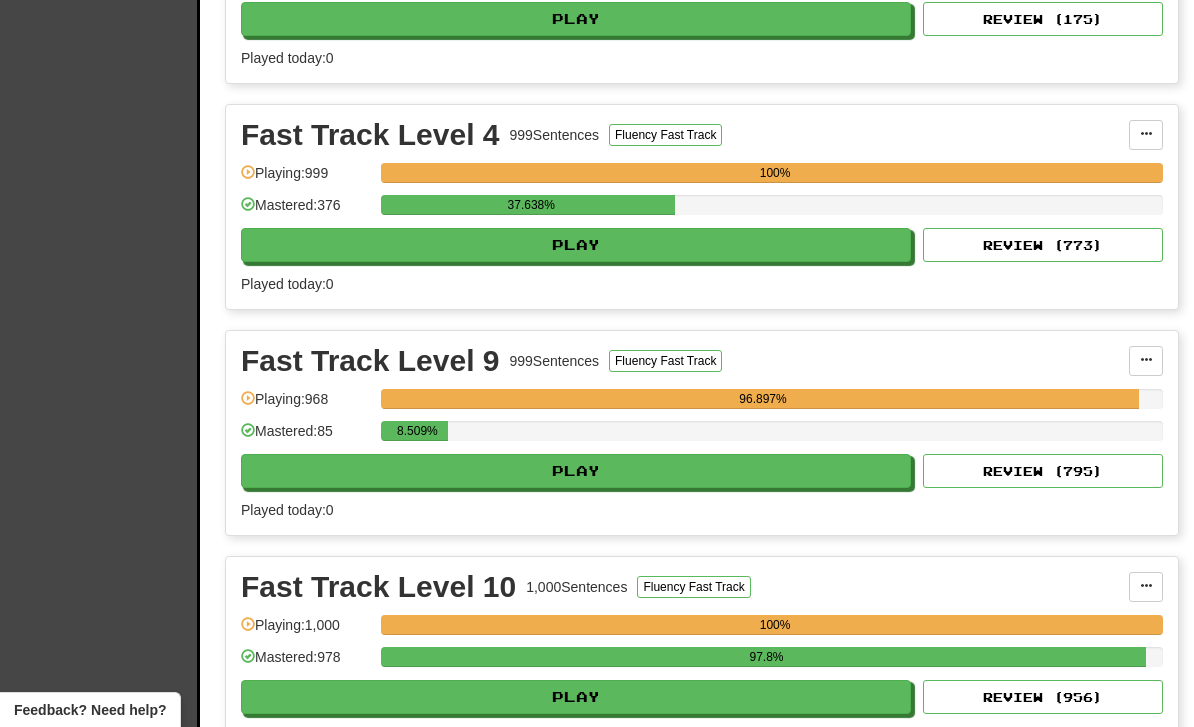 click on "Play" at bounding box center [576, 471] 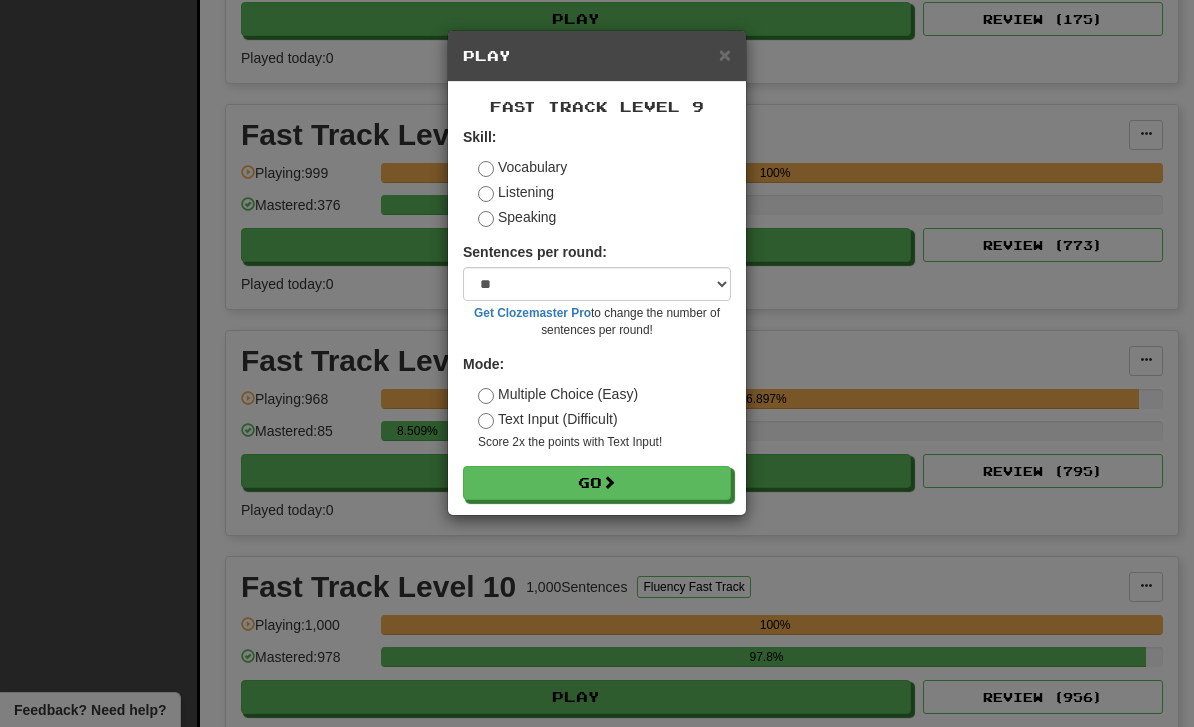 click on "Go" at bounding box center [597, 483] 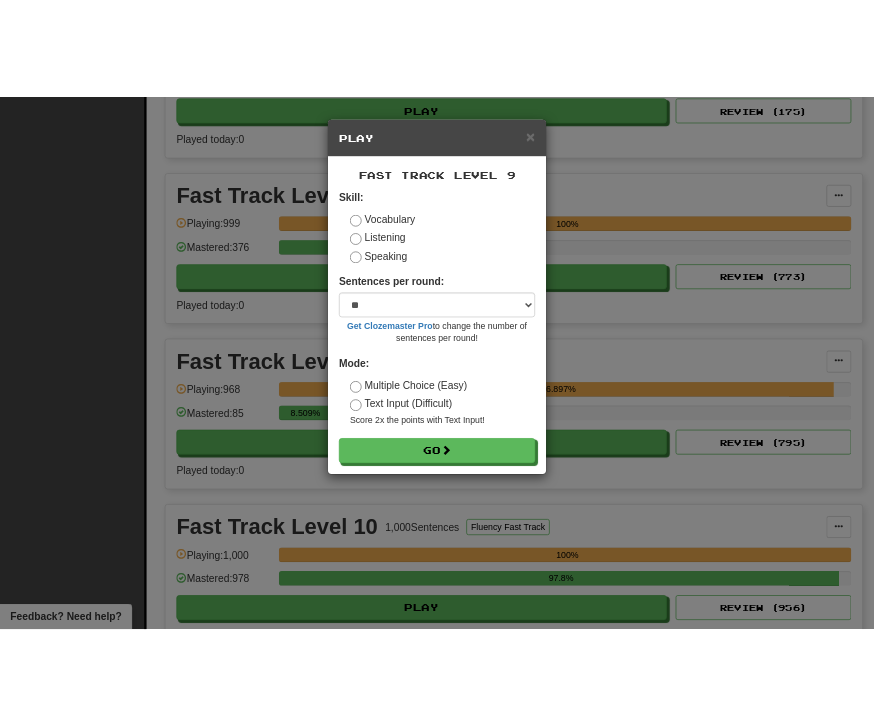 scroll, scrollTop: 682, scrollLeft: 160, axis: both 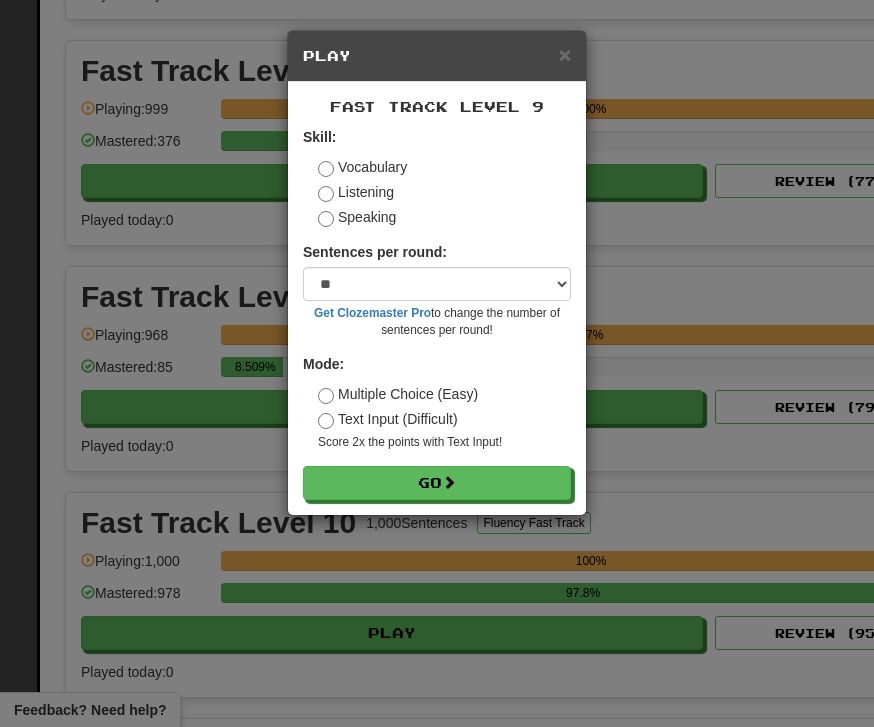 click on "× Play Fast Track Level 9 Skill: Vocabulary Listening Speaking Sentences per round: * ** ** ** ** ** *** ******** Get Clozemaster Pro  to change the number of sentences per round! Mode: Multiple Choice (Easy) Text Input (Difficult) Score 2x the points with Text Input ! Go" at bounding box center [437, 363] 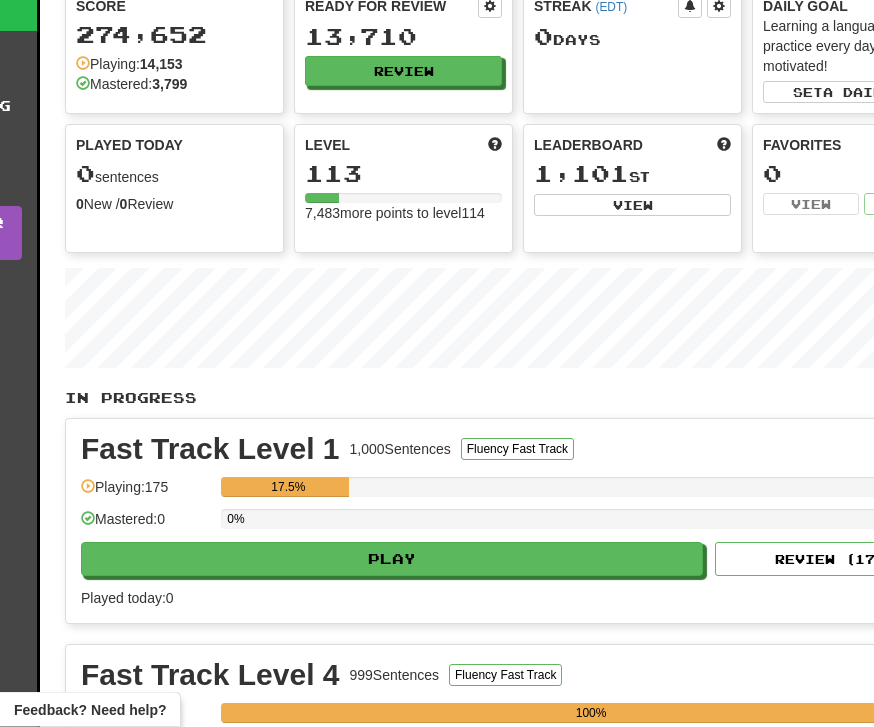 scroll, scrollTop: 0, scrollLeft: 160, axis: horizontal 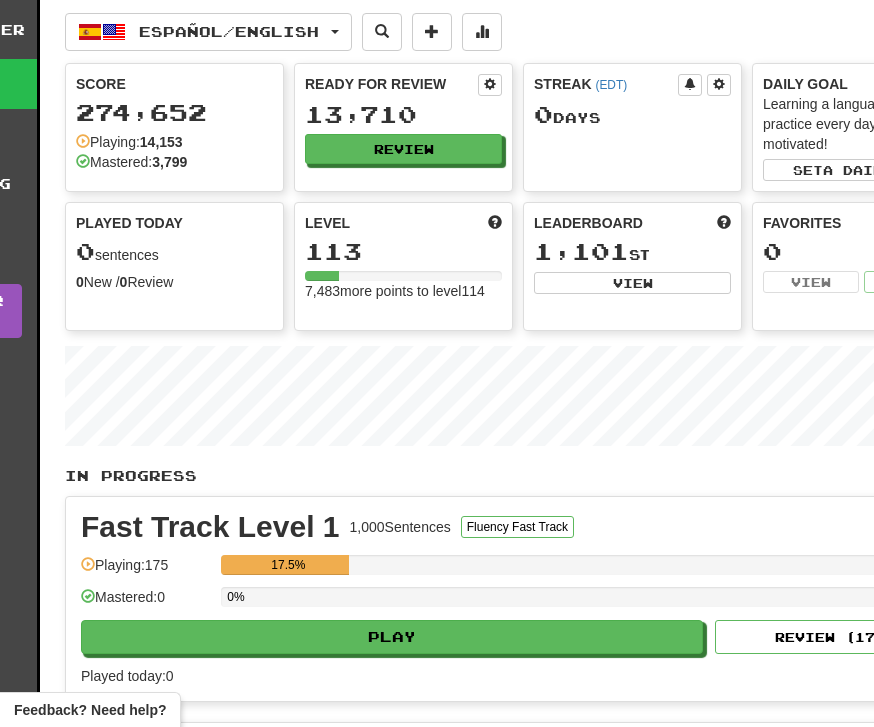 click on "Español  /  English" at bounding box center [208, 32] 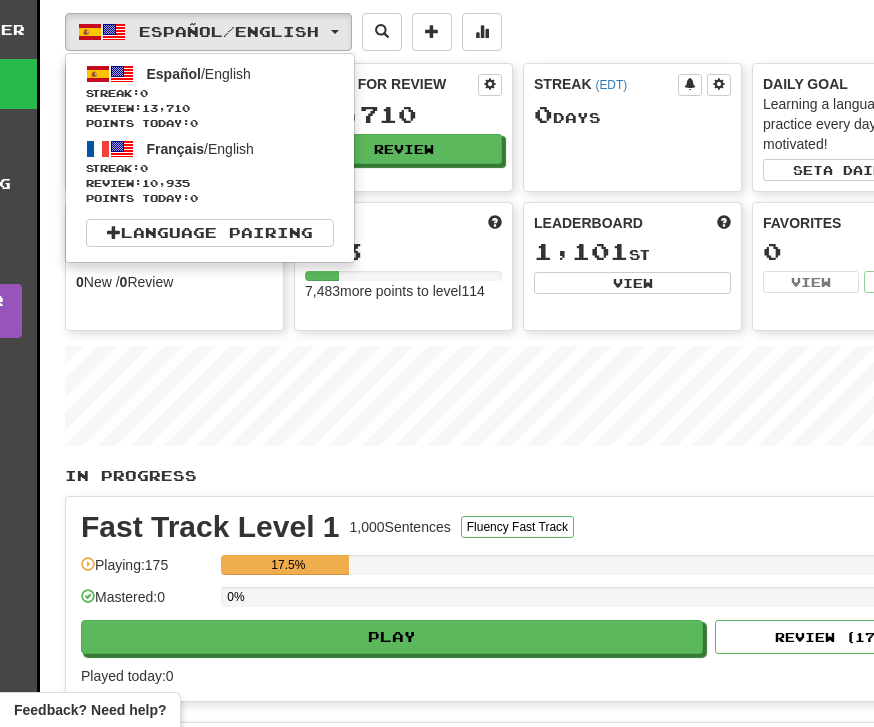 click on "Streak:  0" at bounding box center (210, 168) 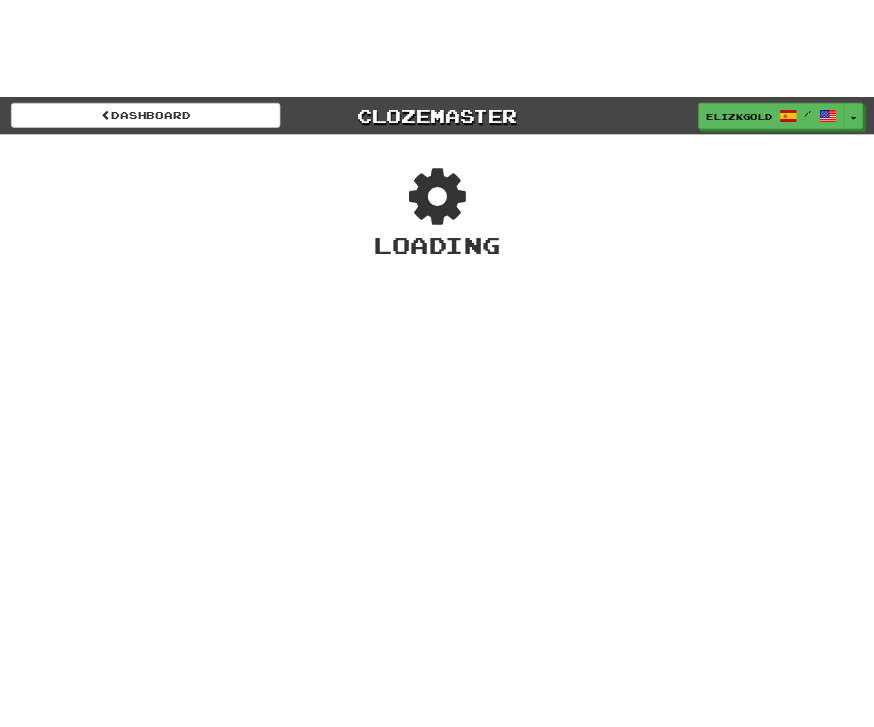 scroll, scrollTop: 0, scrollLeft: 0, axis: both 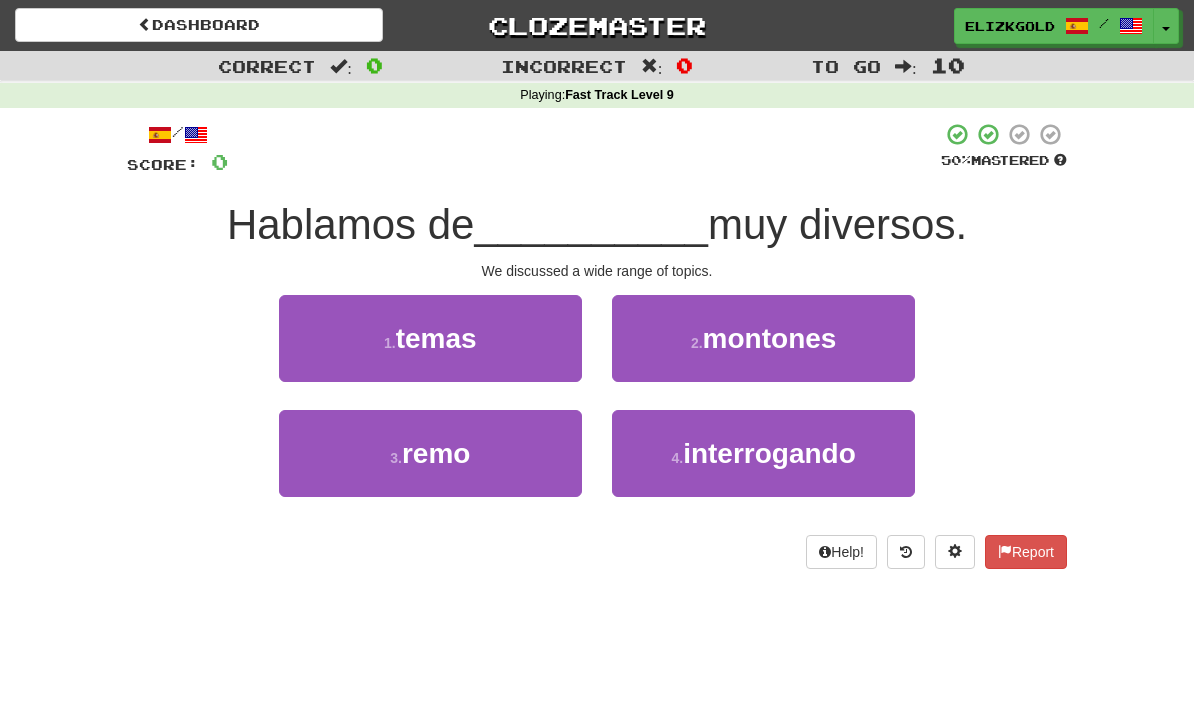 click on "1 .  temas" at bounding box center (430, 338) 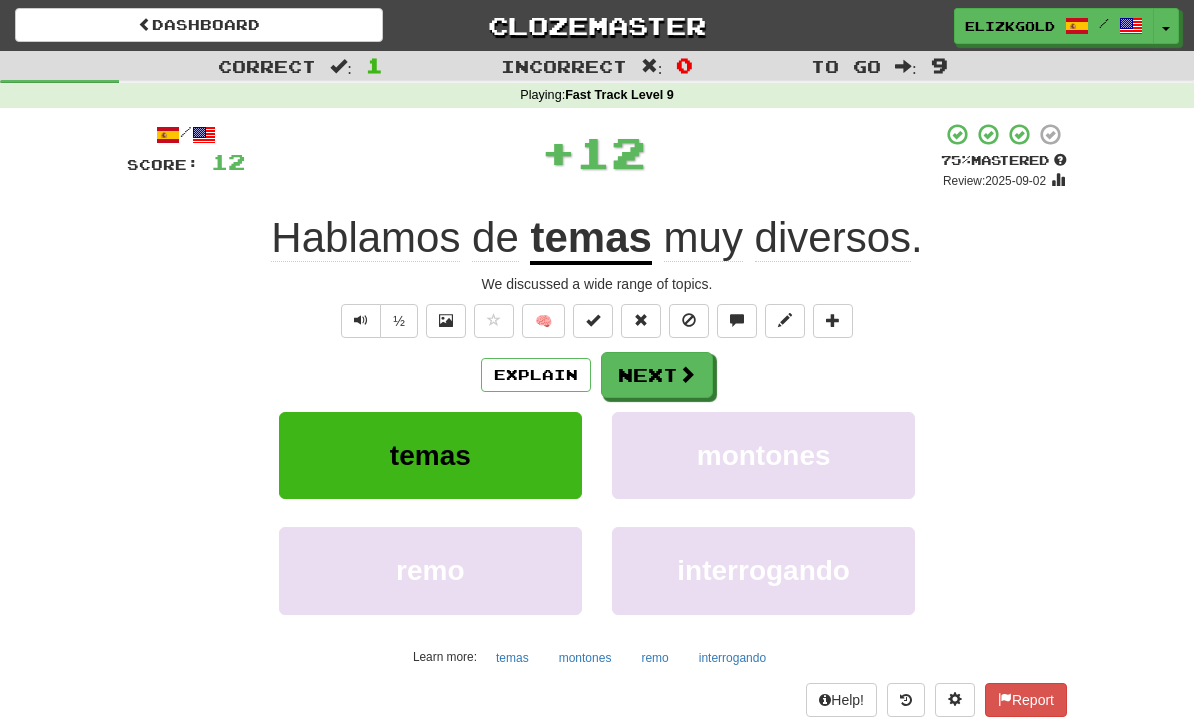 click at bounding box center [687, 374] 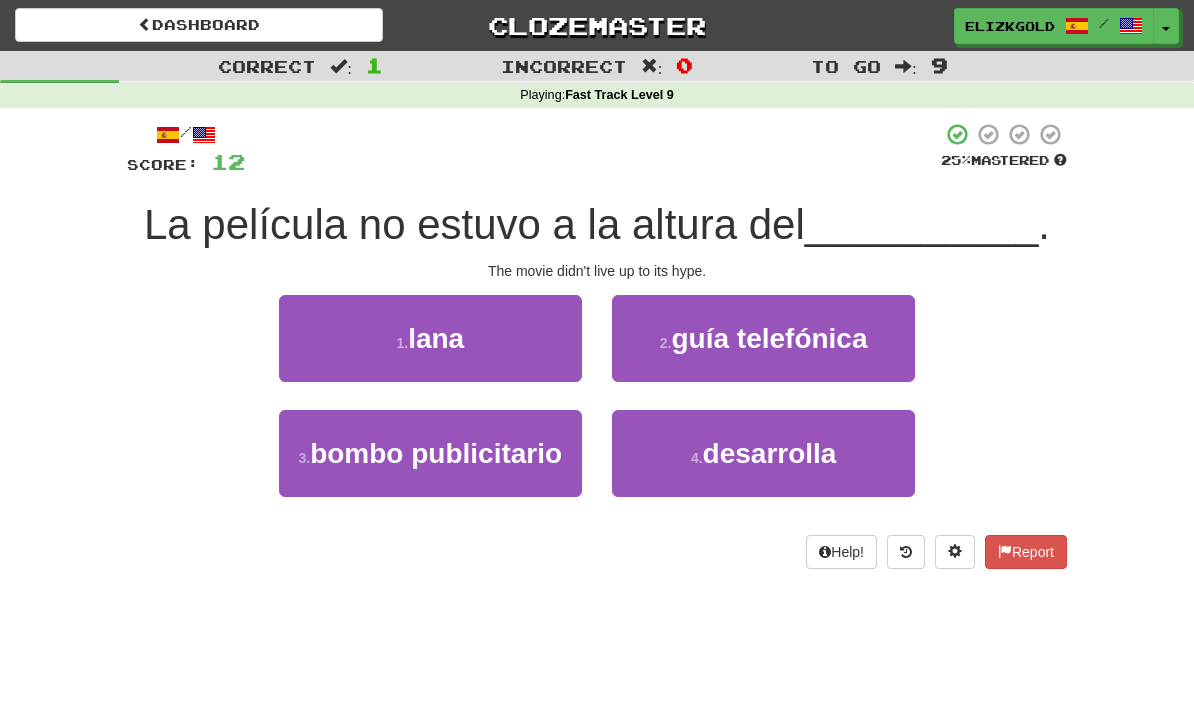 click on "bombo publicitario" at bounding box center [436, 453] 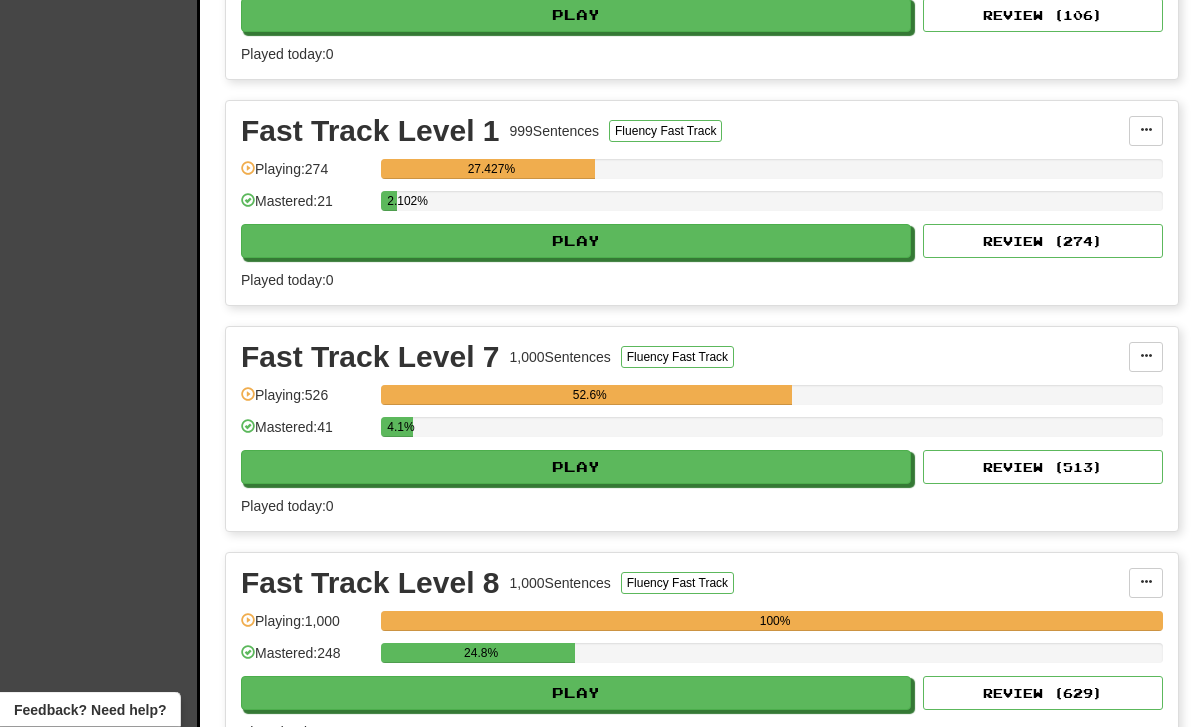 scroll, scrollTop: 622, scrollLeft: 0, axis: vertical 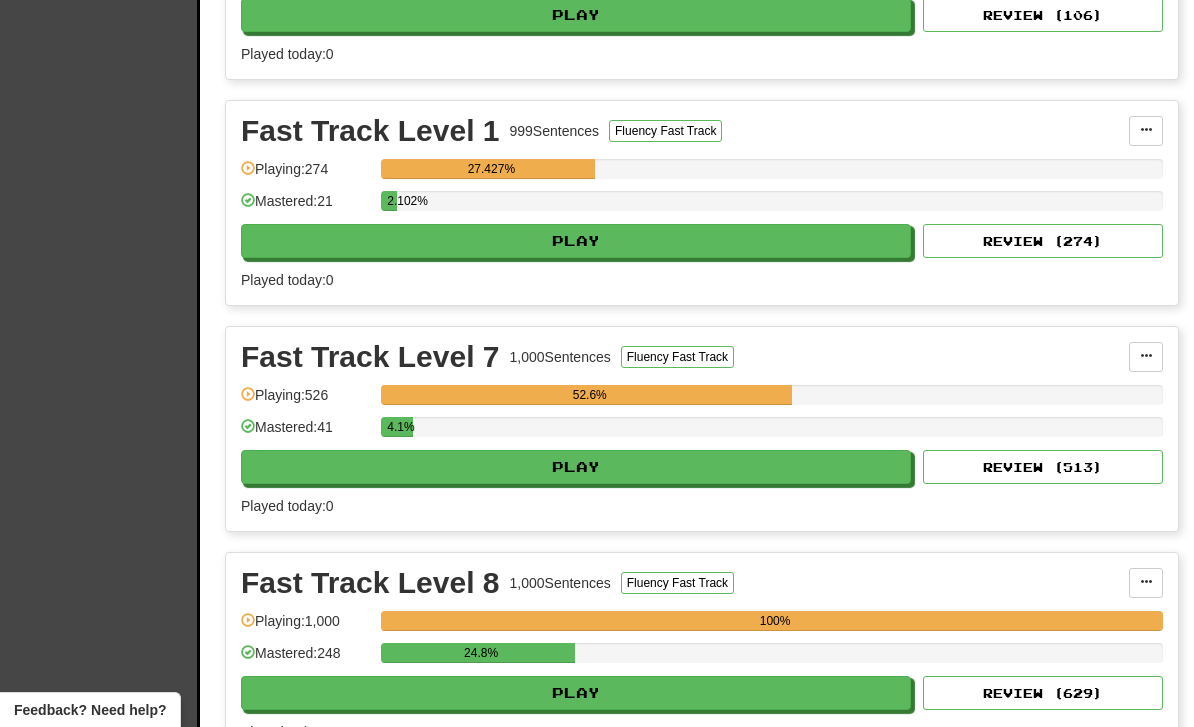 click on "Play" at bounding box center (576, 693) 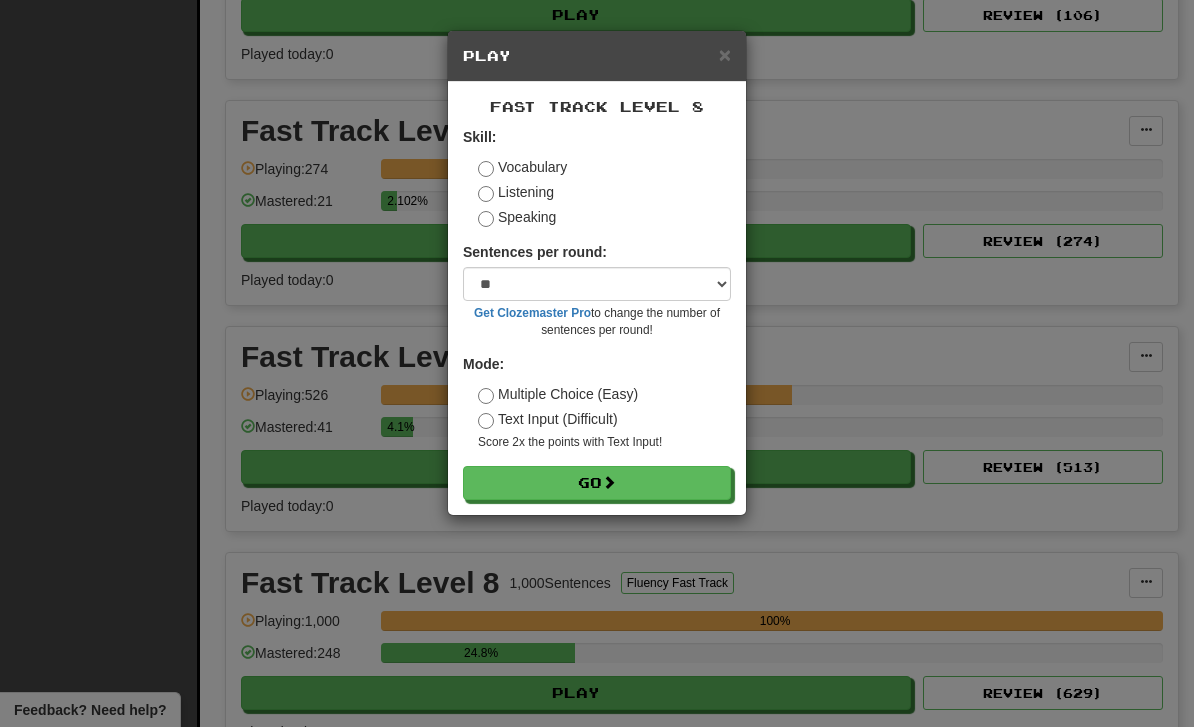 click on "Go" at bounding box center (597, 483) 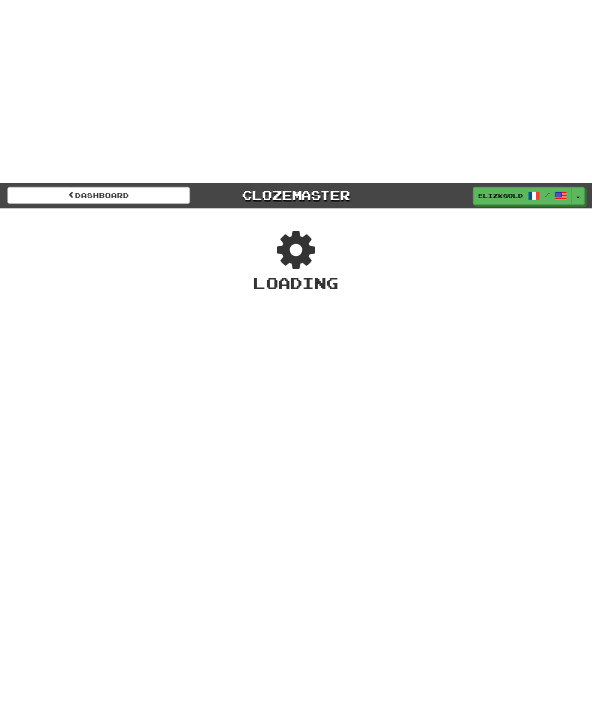 scroll, scrollTop: 0, scrollLeft: 0, axis: both 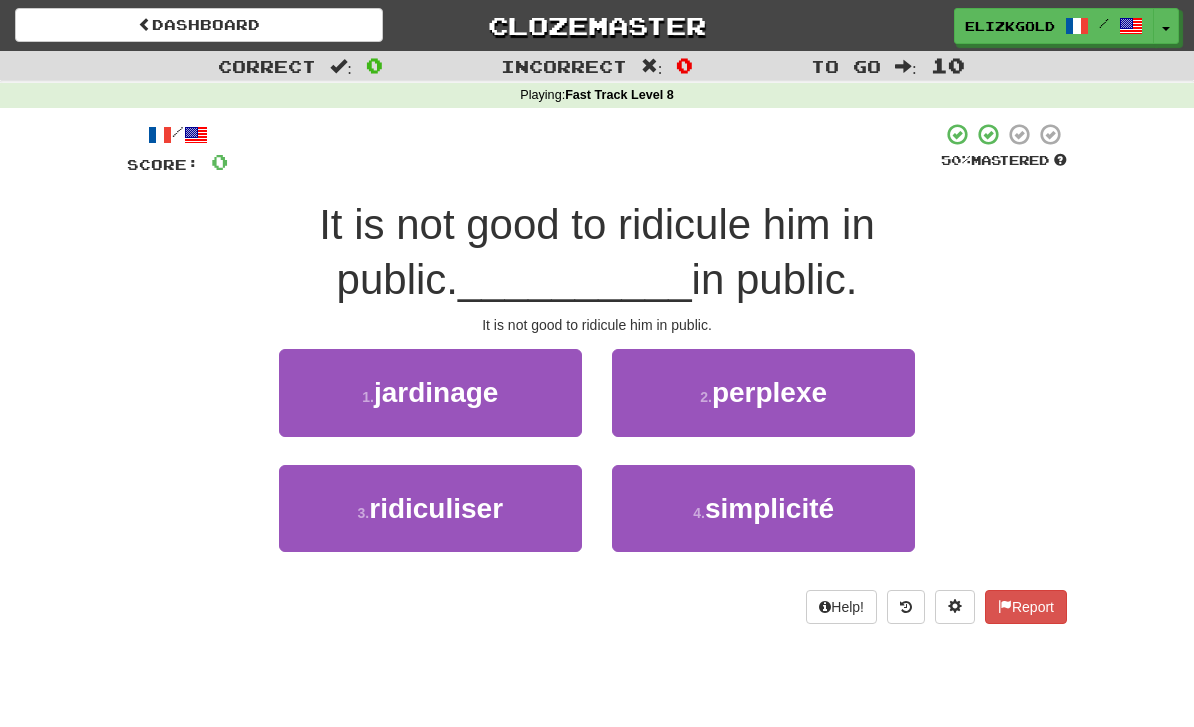 click on "3 . ridiculiser" at bounding box center (430, 508) 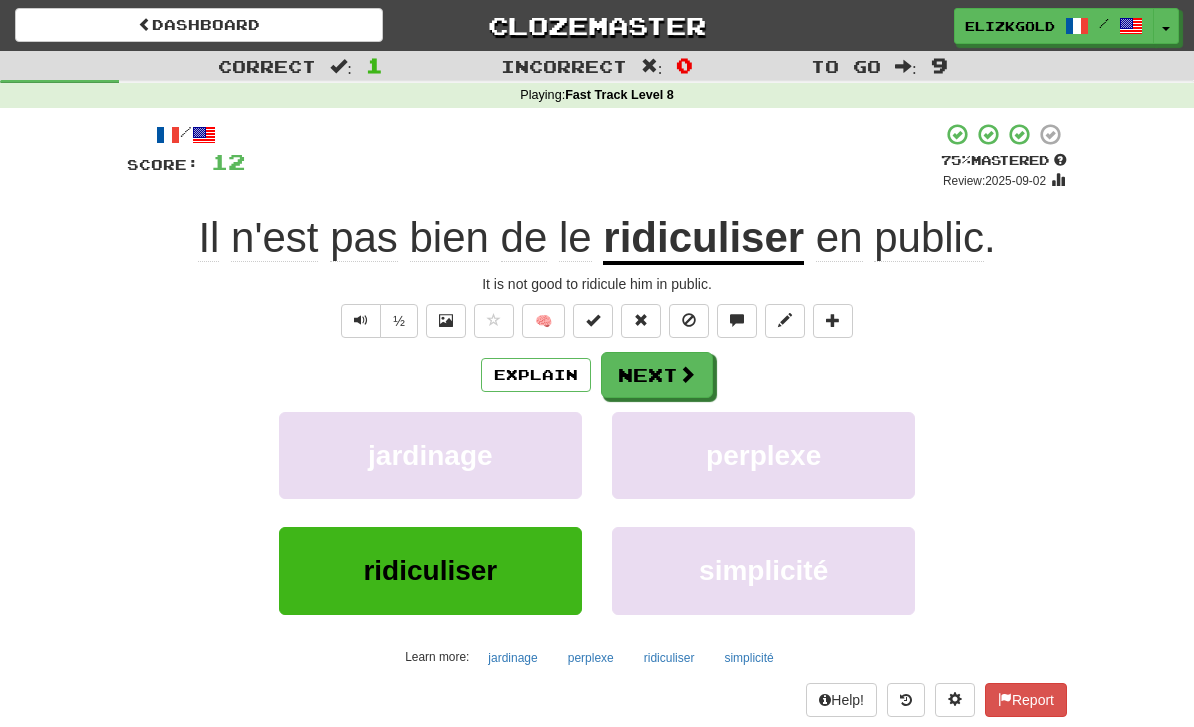 click at bounding box center (687, 374) 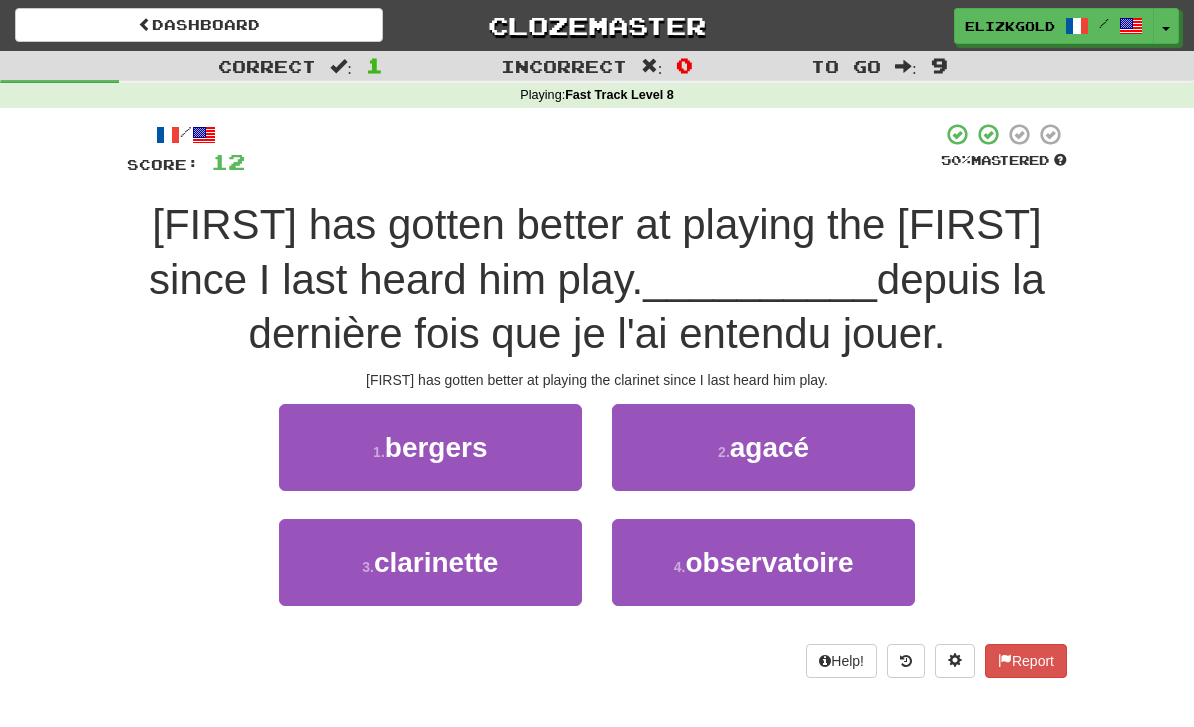 click on "3 . clarinette" at bounding box center (430, 562) 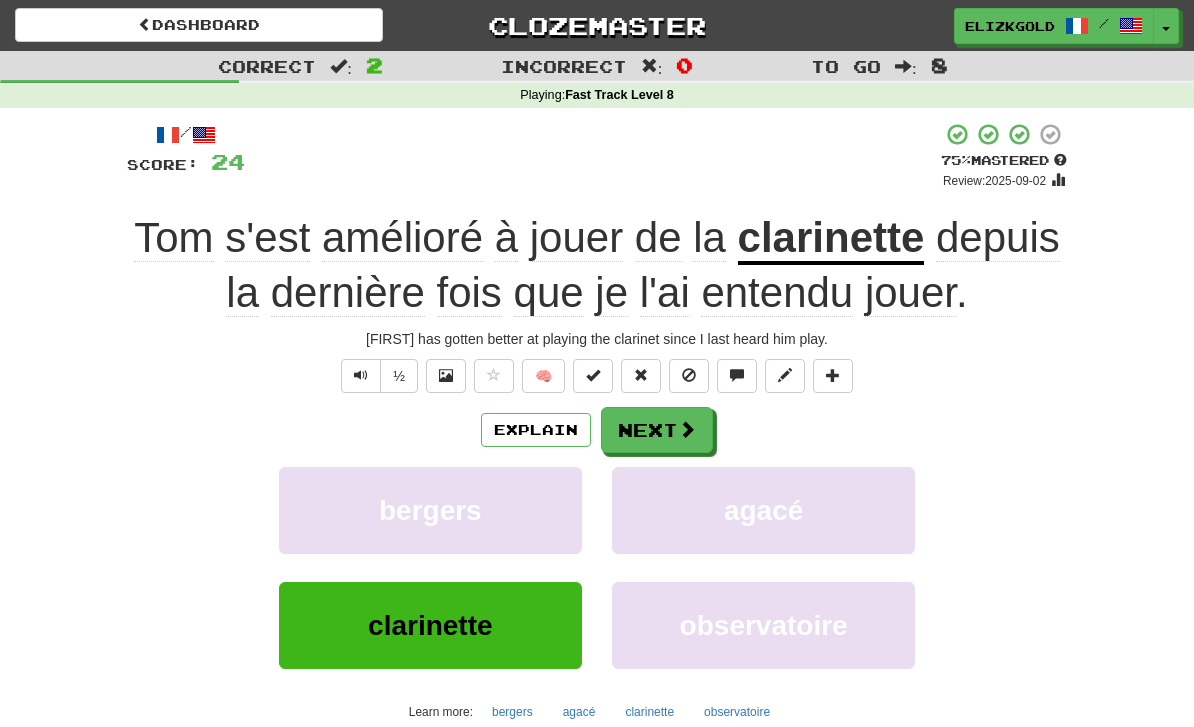 click at bounding box center [687, 429] 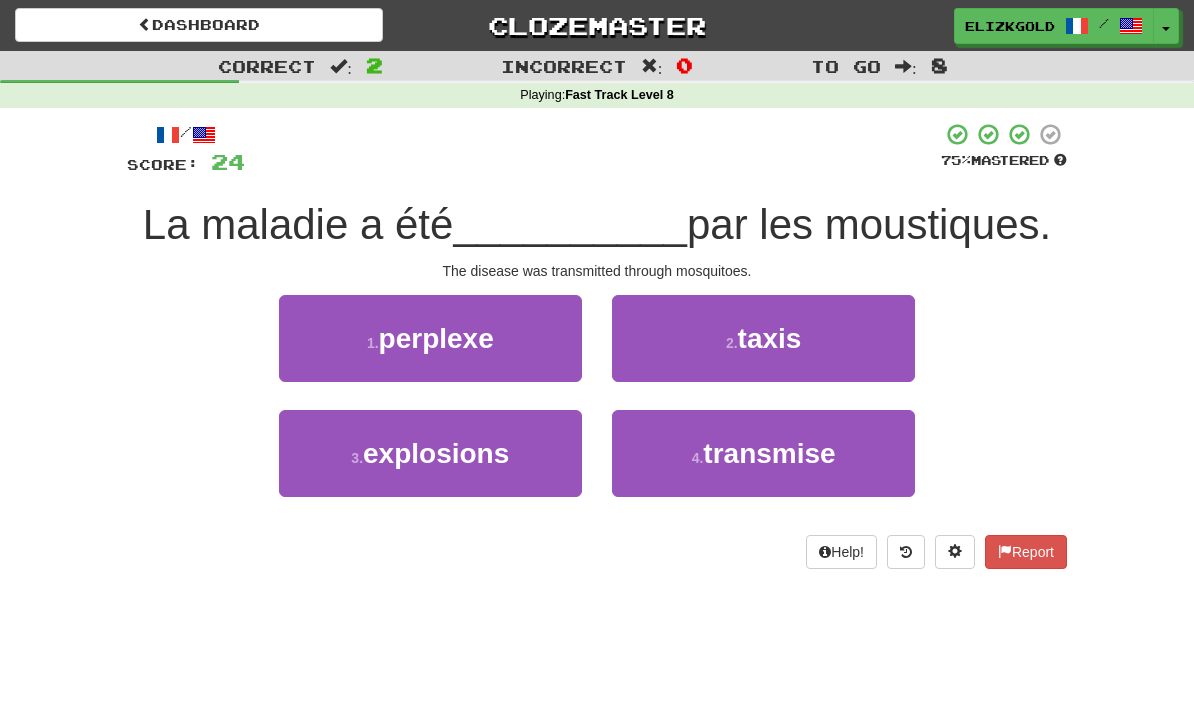 click on "4 . transmise" at bounding box center (763, 453) 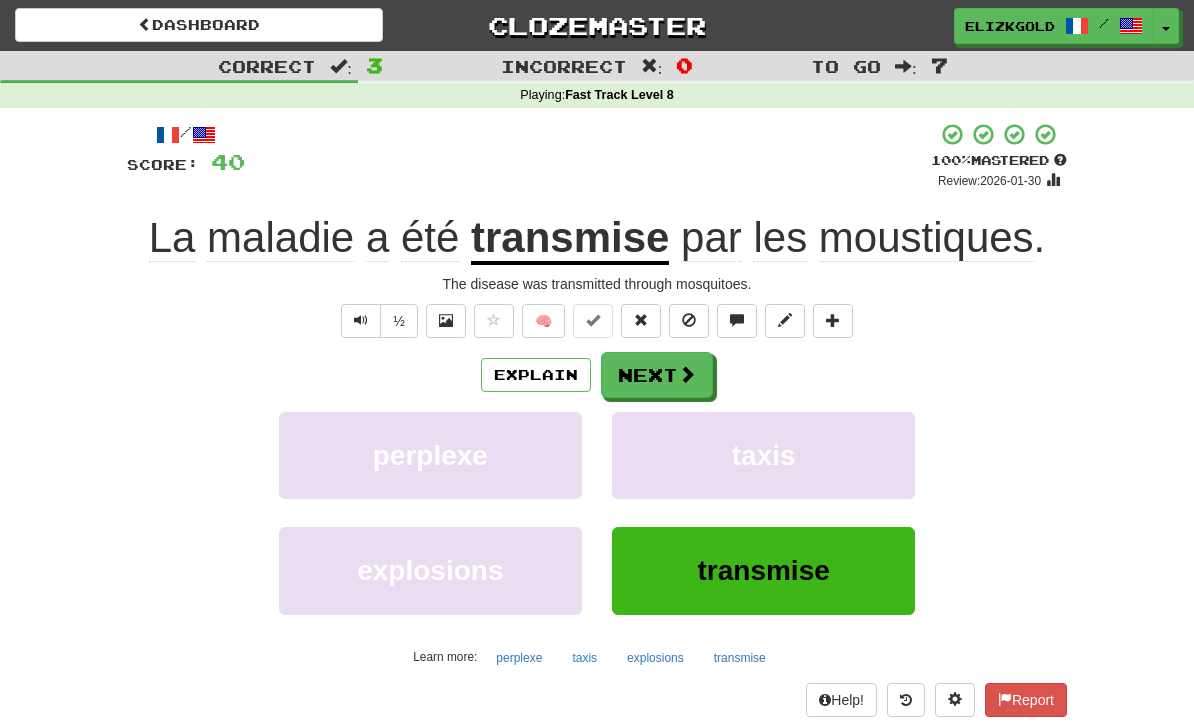 click on "Next" at bounding box center (657, 375) 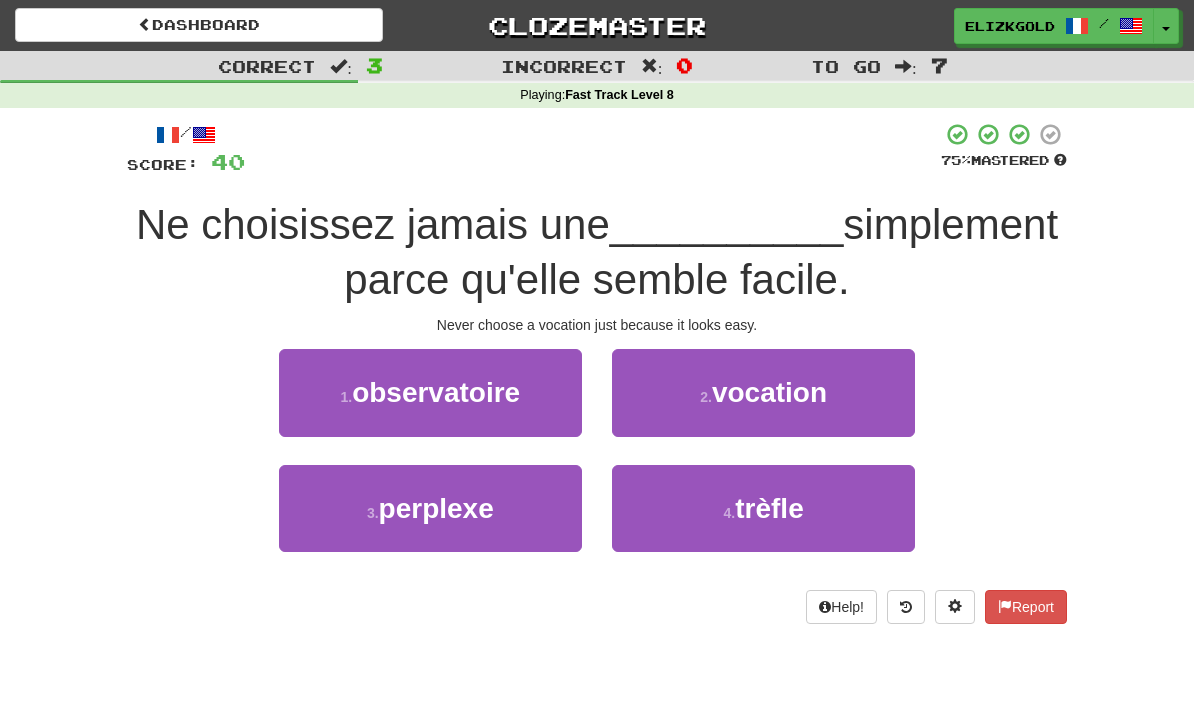 click on "2 . vocation" at bounding box center (763, 392) 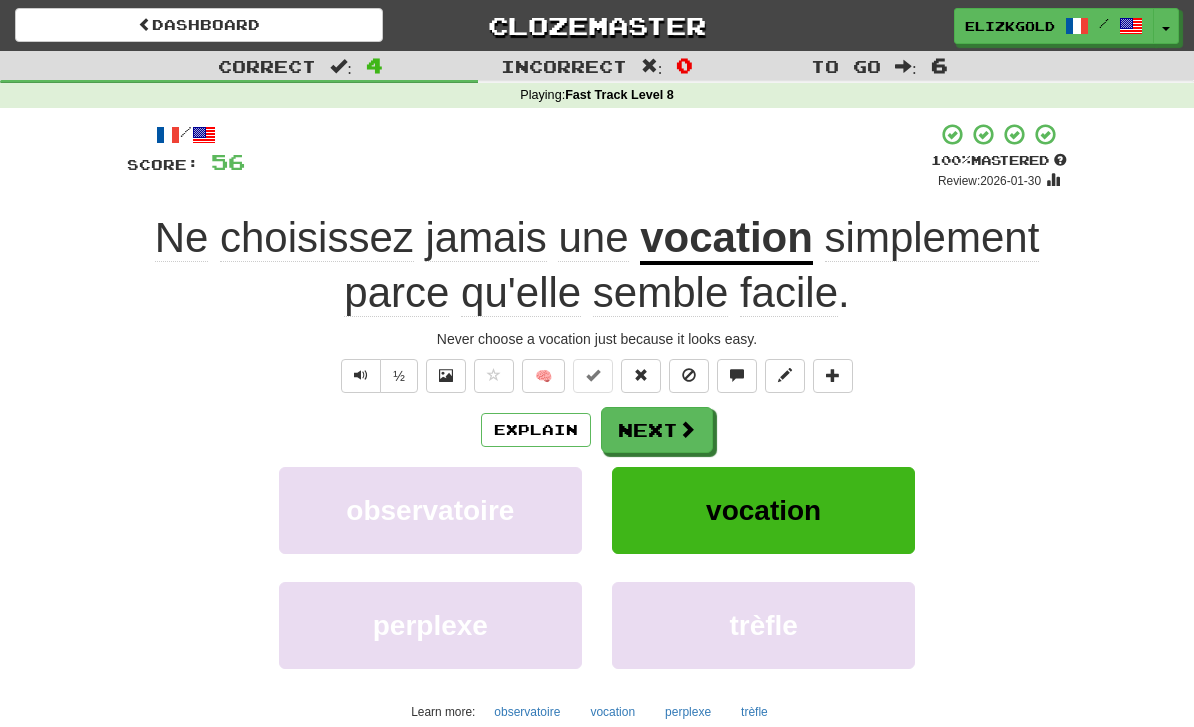 click at bounding box center (687, 429) 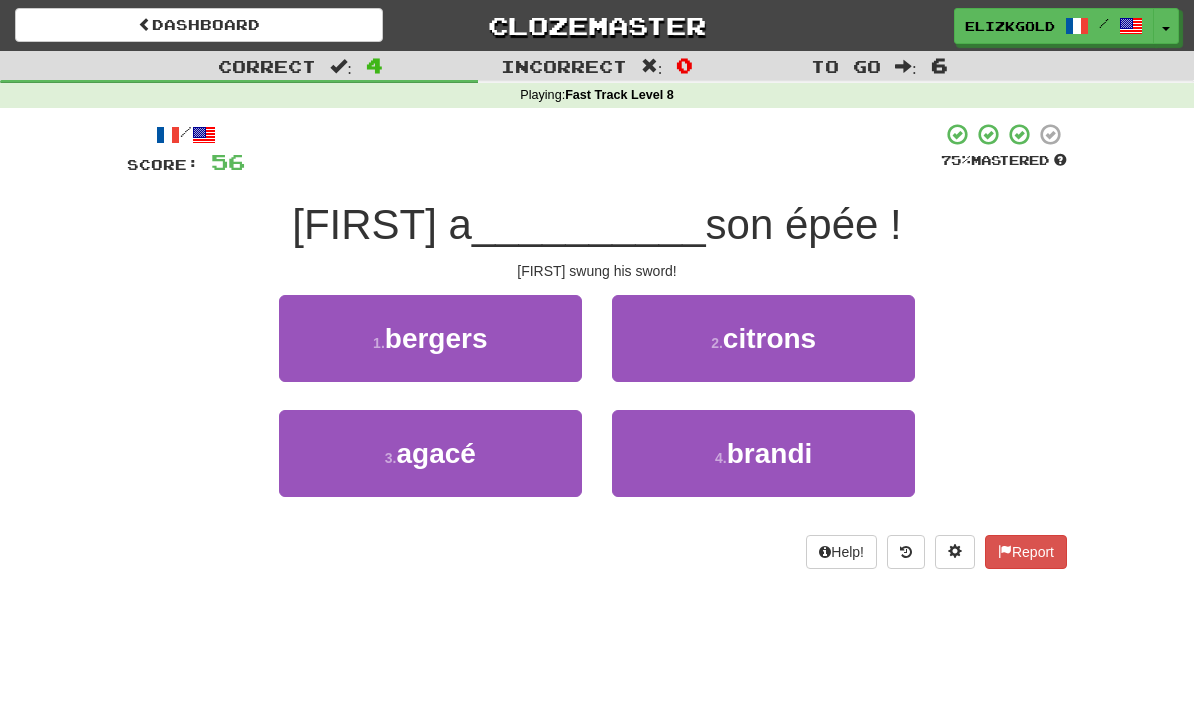 click on "3 . agacé" at bounding box center (430, 453) 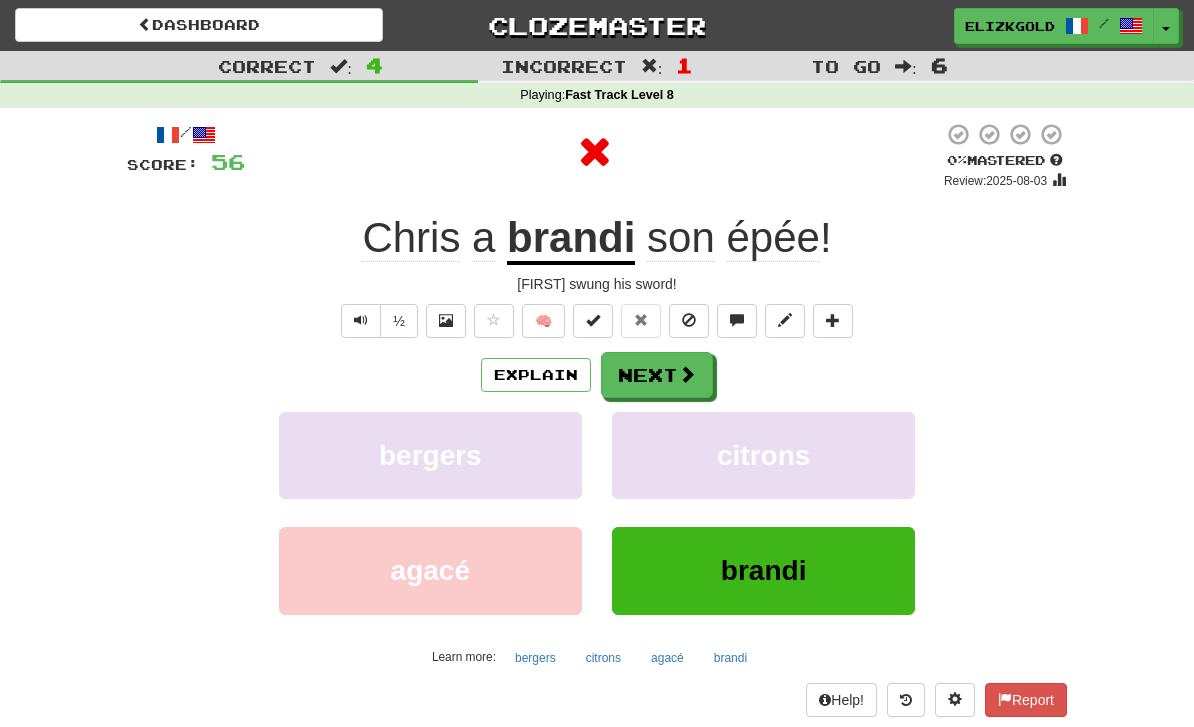 click at bounding box center [687, 374] 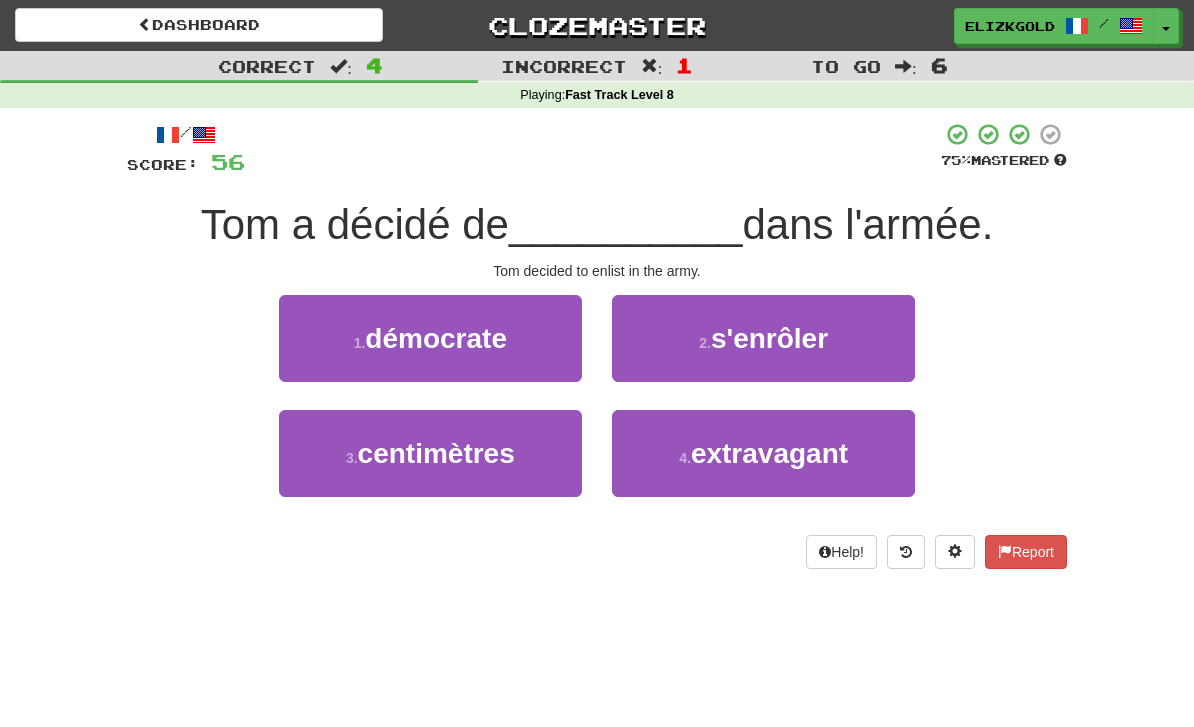 click on "2 . s'enrôler" at bounding box center (763, 338) 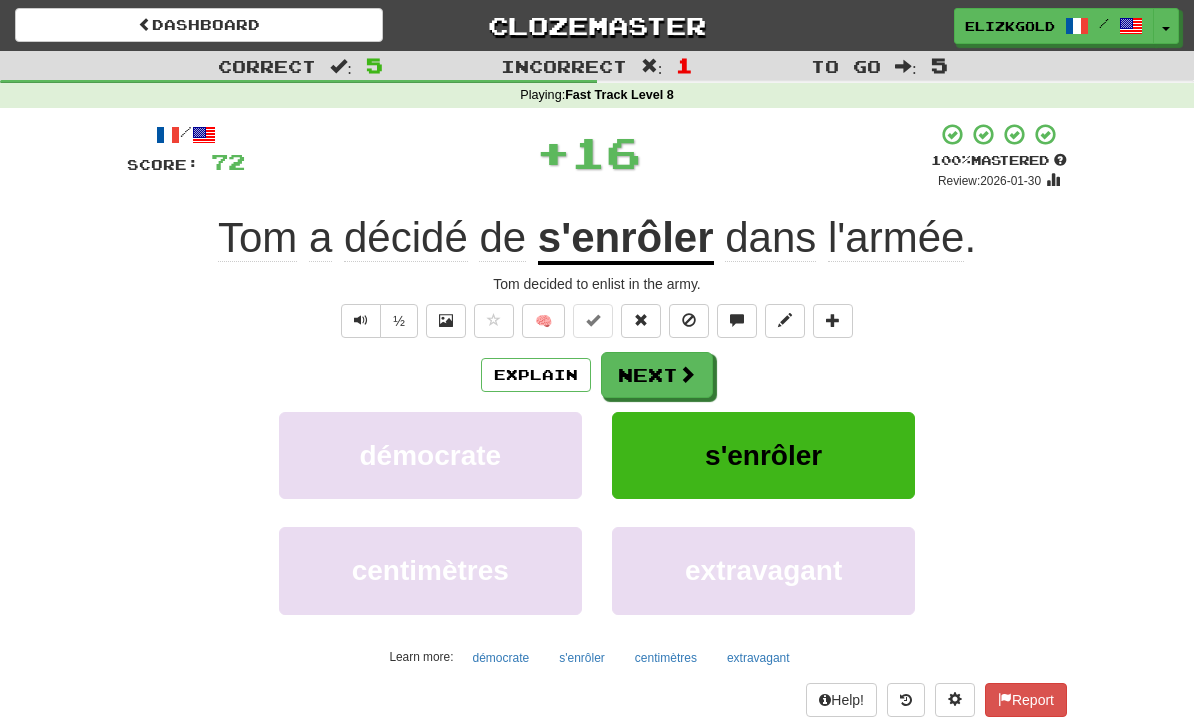 click at bounding box center [687, 374] 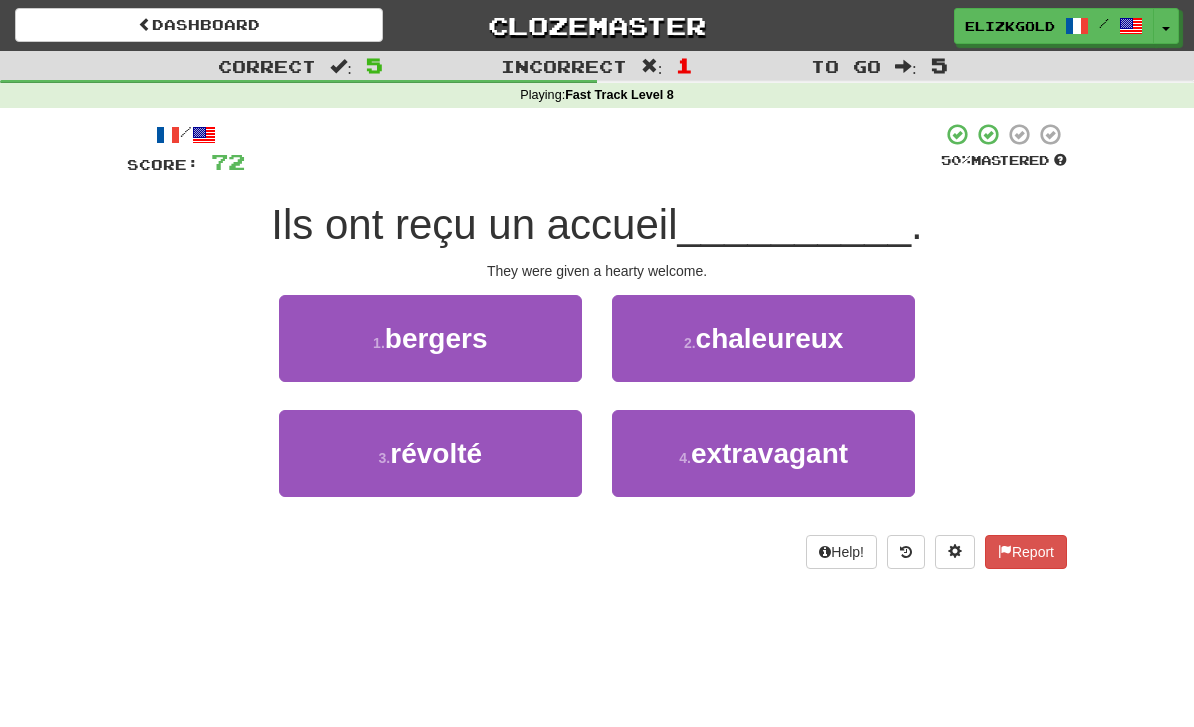click on "extravagant" at bounding box center [769, 453] 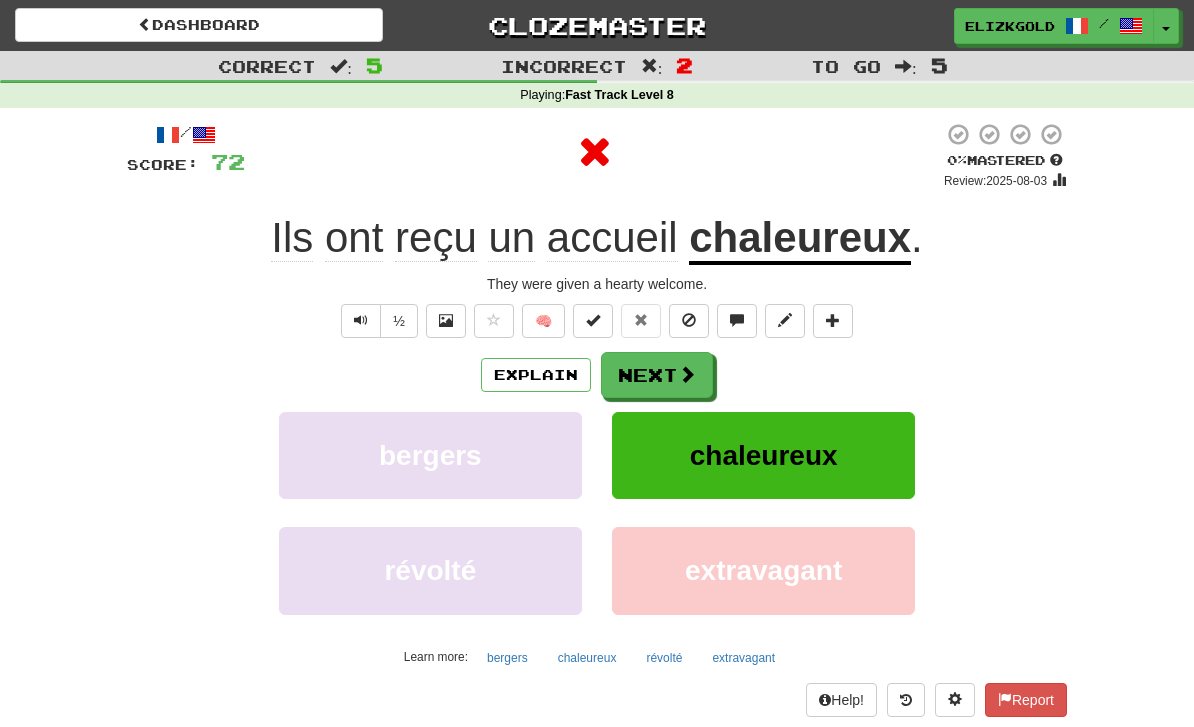 click on "Next" at bounding box center [657, 375] 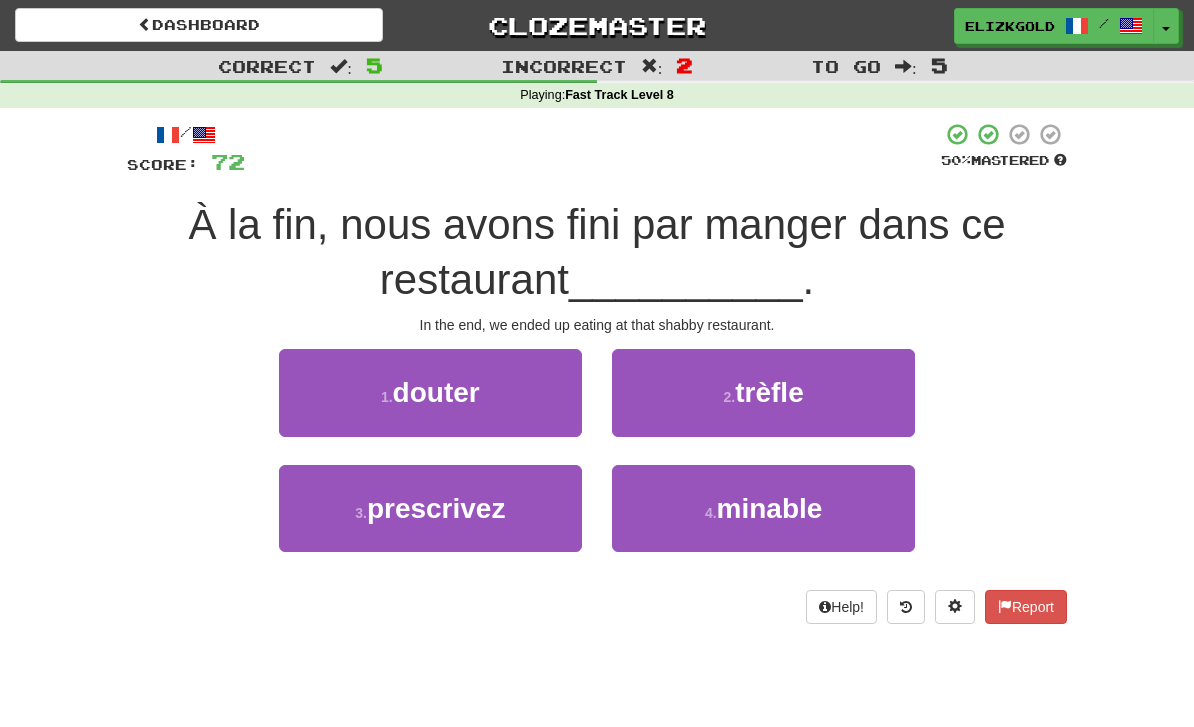 click on "minable" at bounding box center (770, 508) 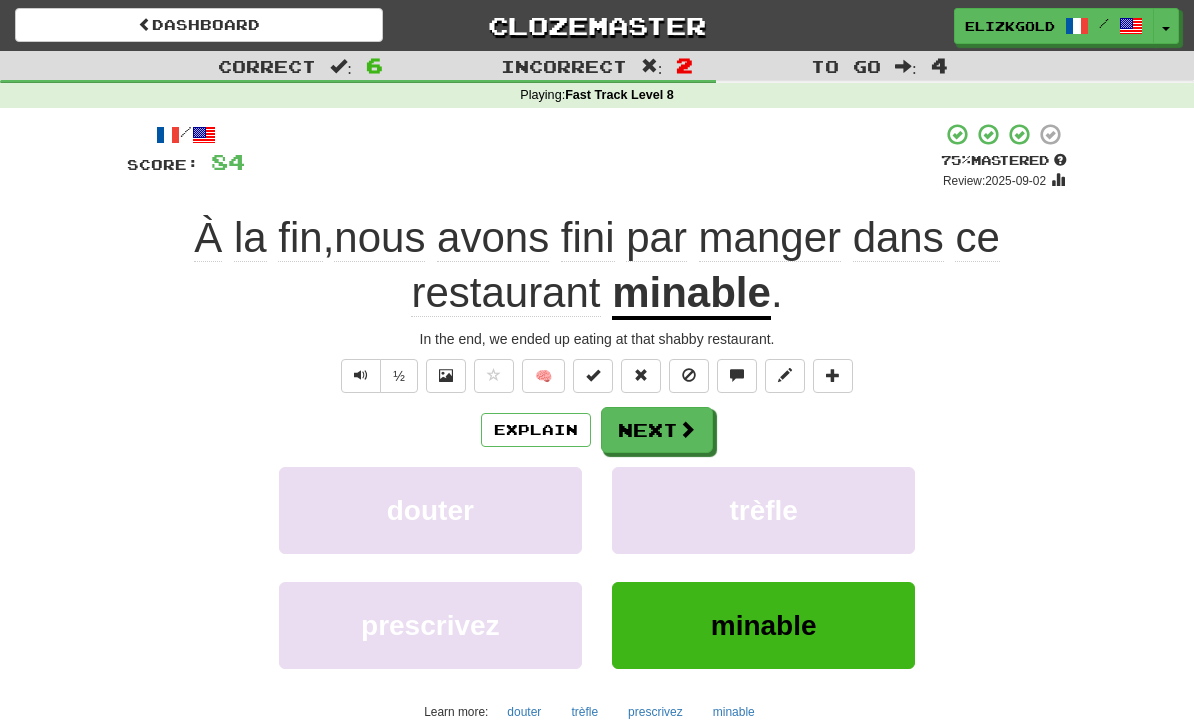 click at bounding box center [687, 429] 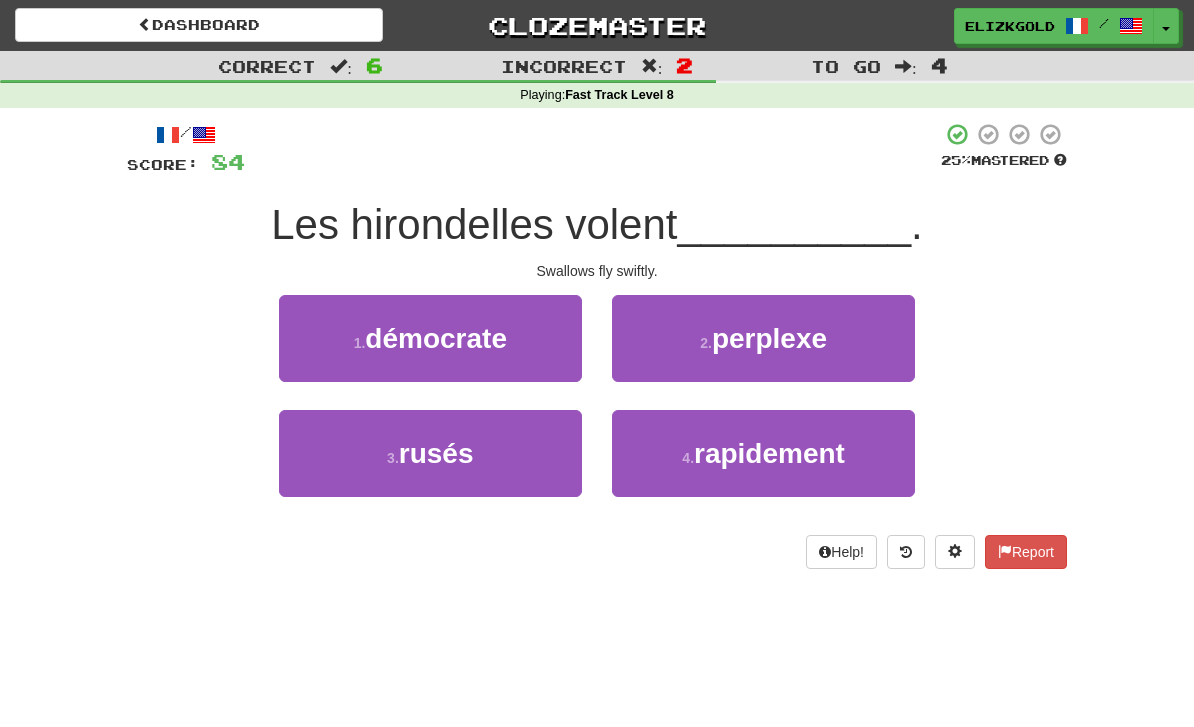 click on "rapidement" at bounding box center (769, 453) 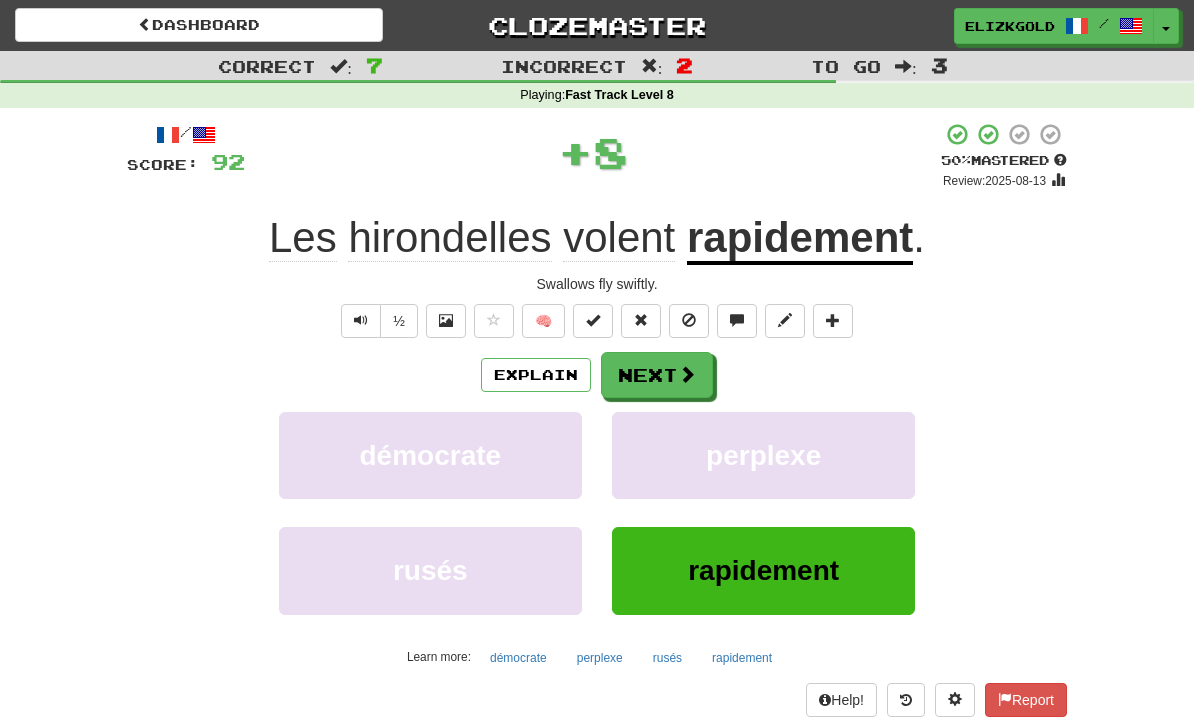 click on "Next" at bounding box center [657, 375] 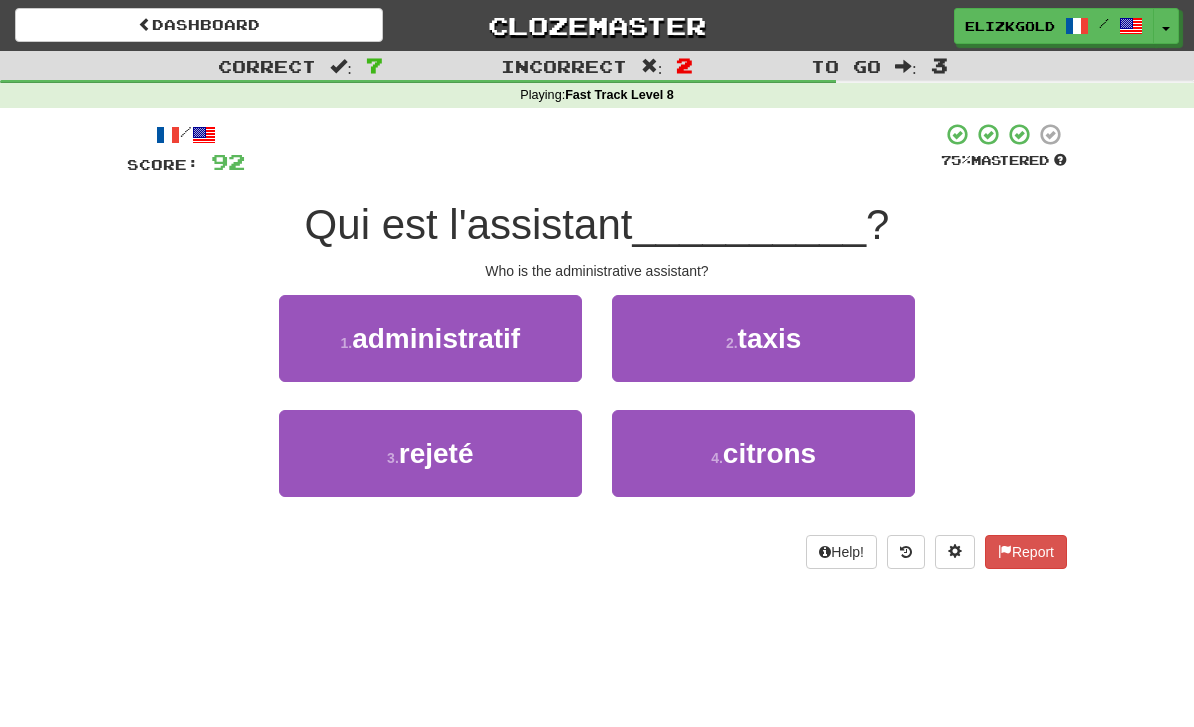 click on "1 . administratif" at bounding box center [430, 338] 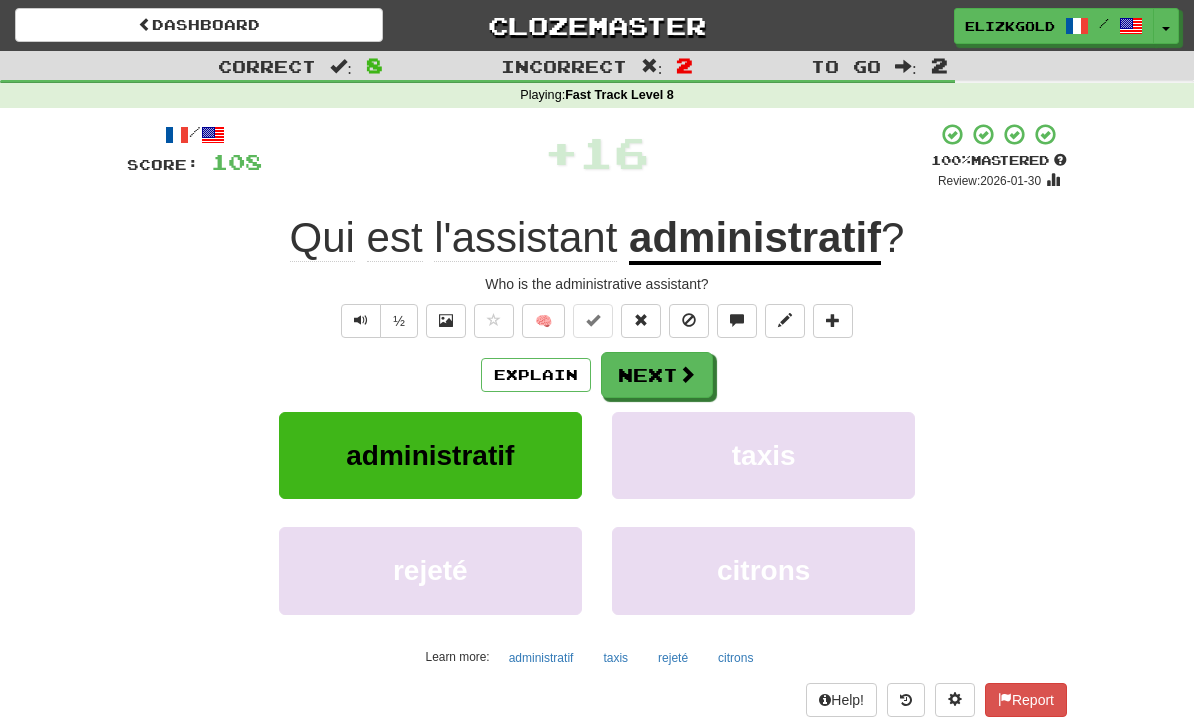 click at bounding box center (687, 374) 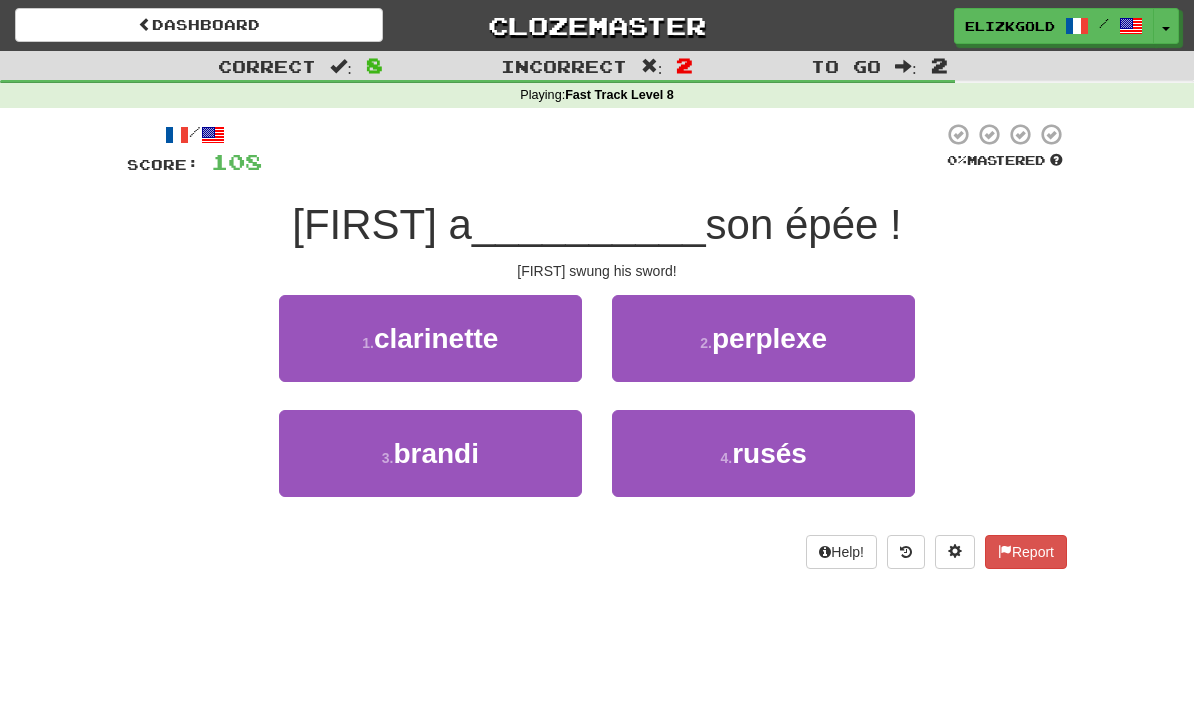 click on "3 . brandi" at bounding box center [430, 453] 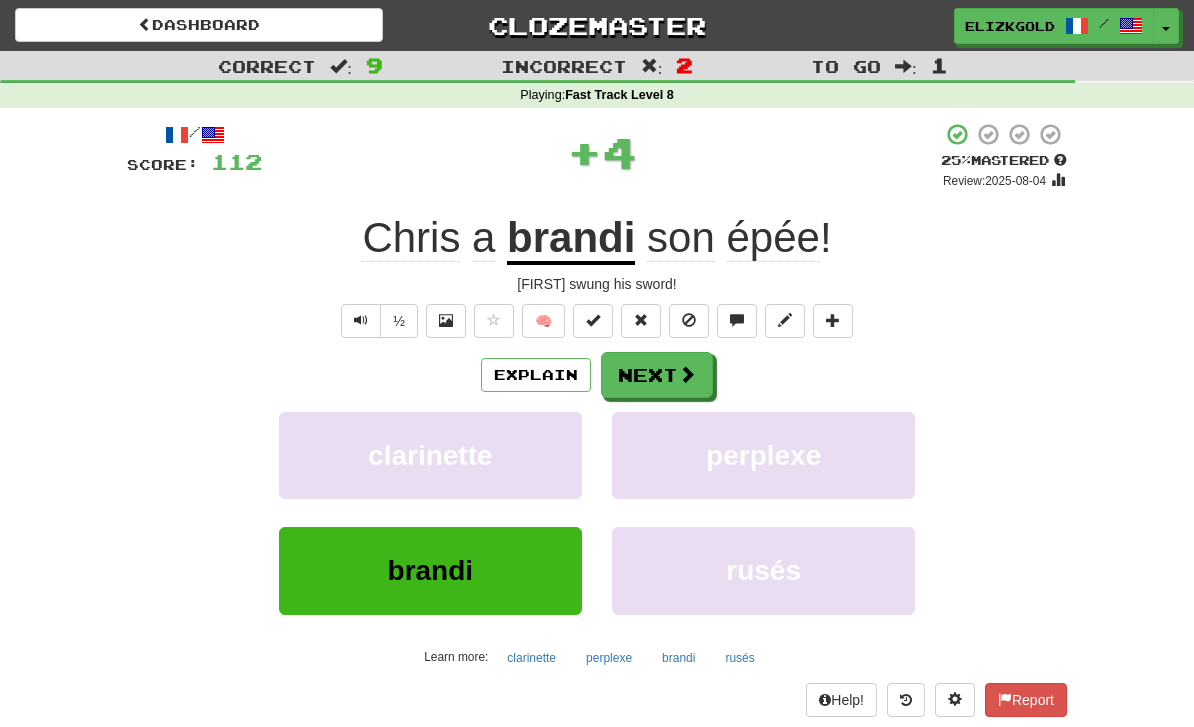 click at bounding box center (687, 374) 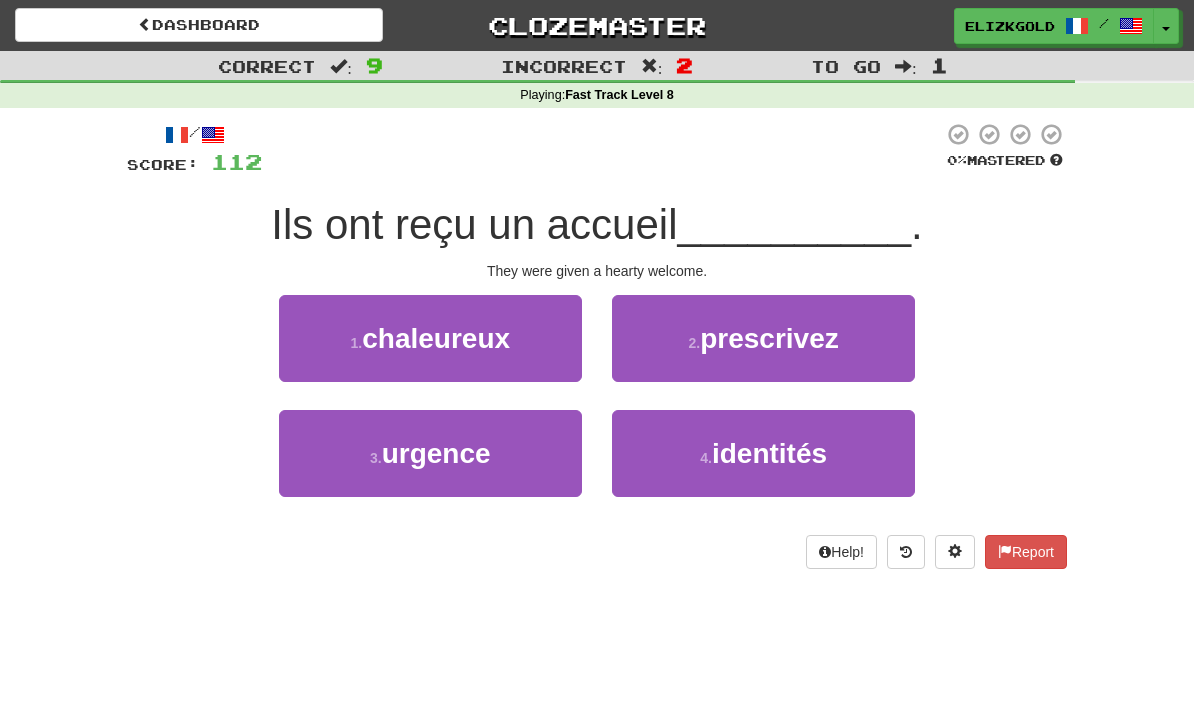 click on "1 .  chaleureux" at bounding box center (430, 338) 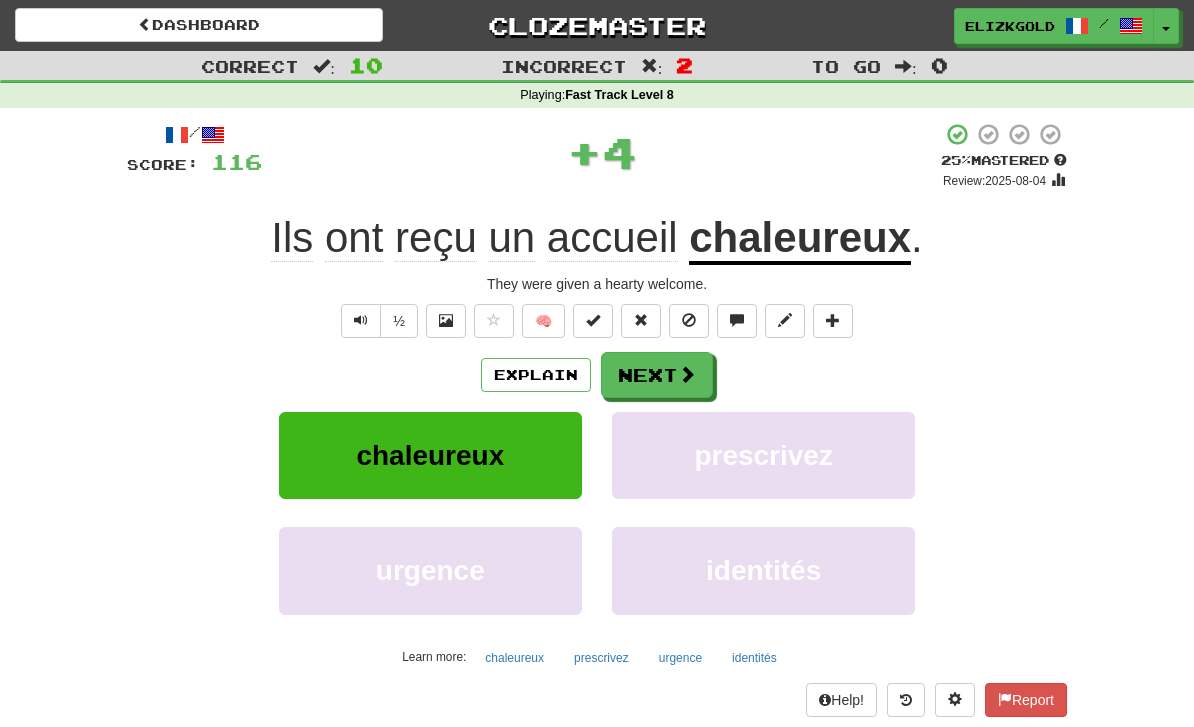 click on "Next" at bounding box center (657, 375) 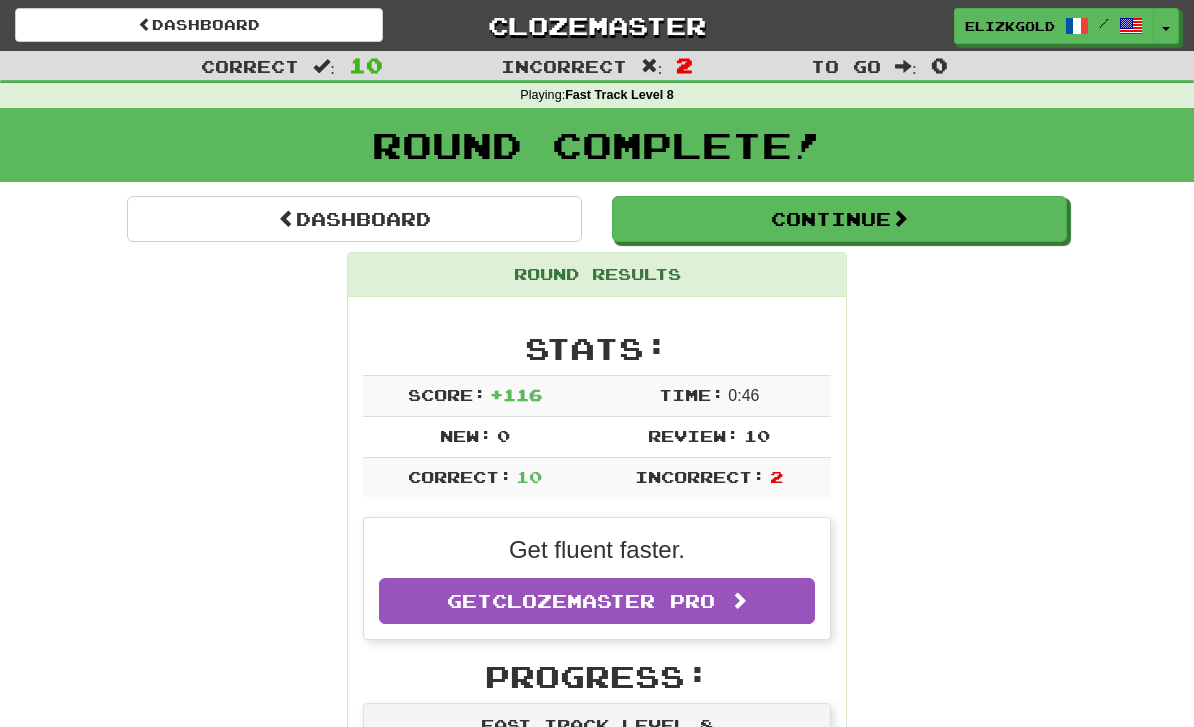 click on "Continue" at bounding box center (839, 219) 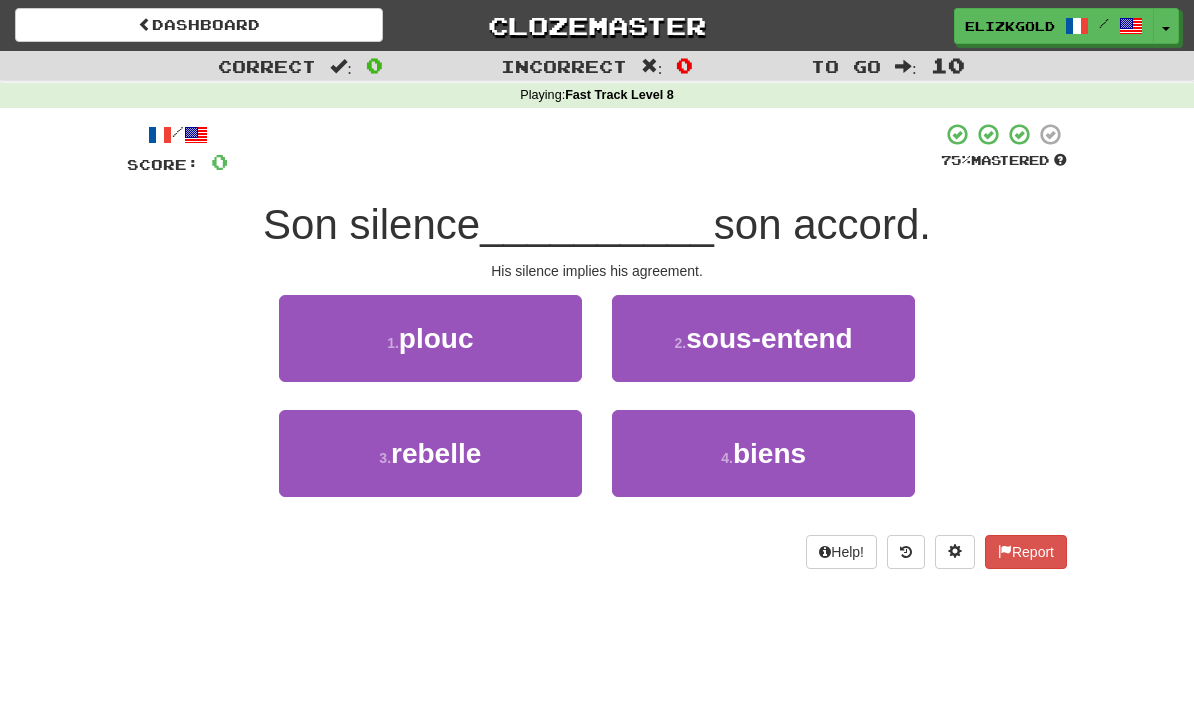 click on "2 . sous-entend" at bounding box center [763, 338] 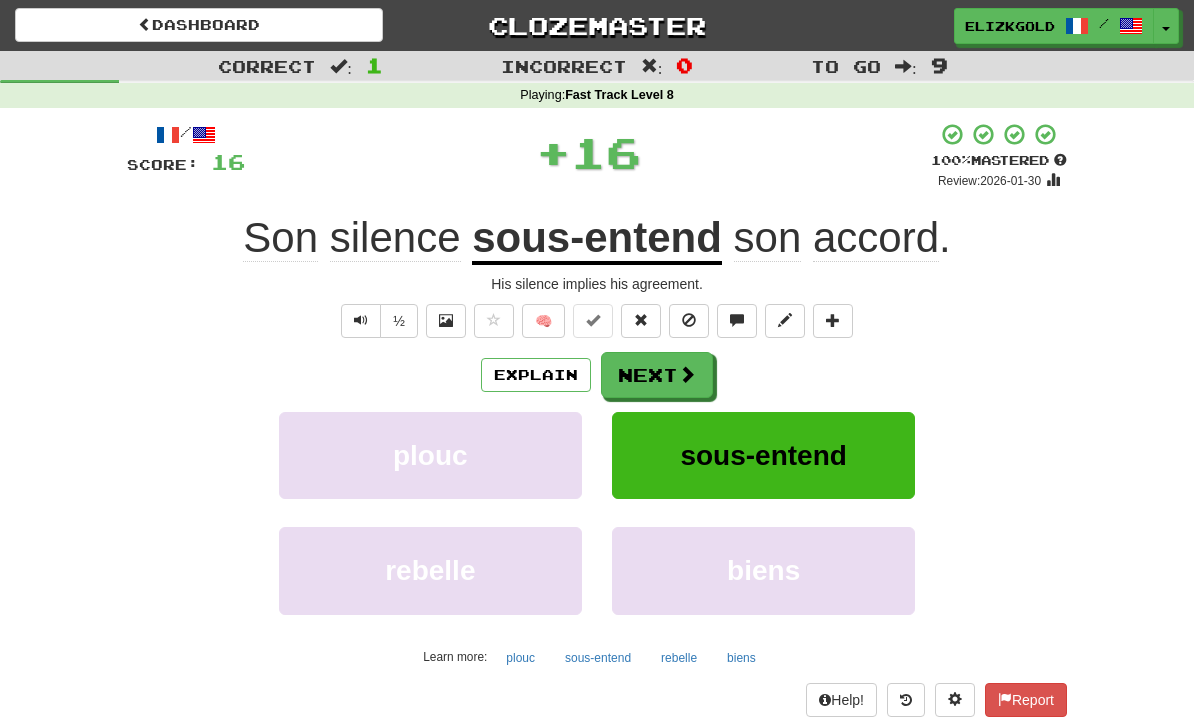 click at bounding box center (687, 374) 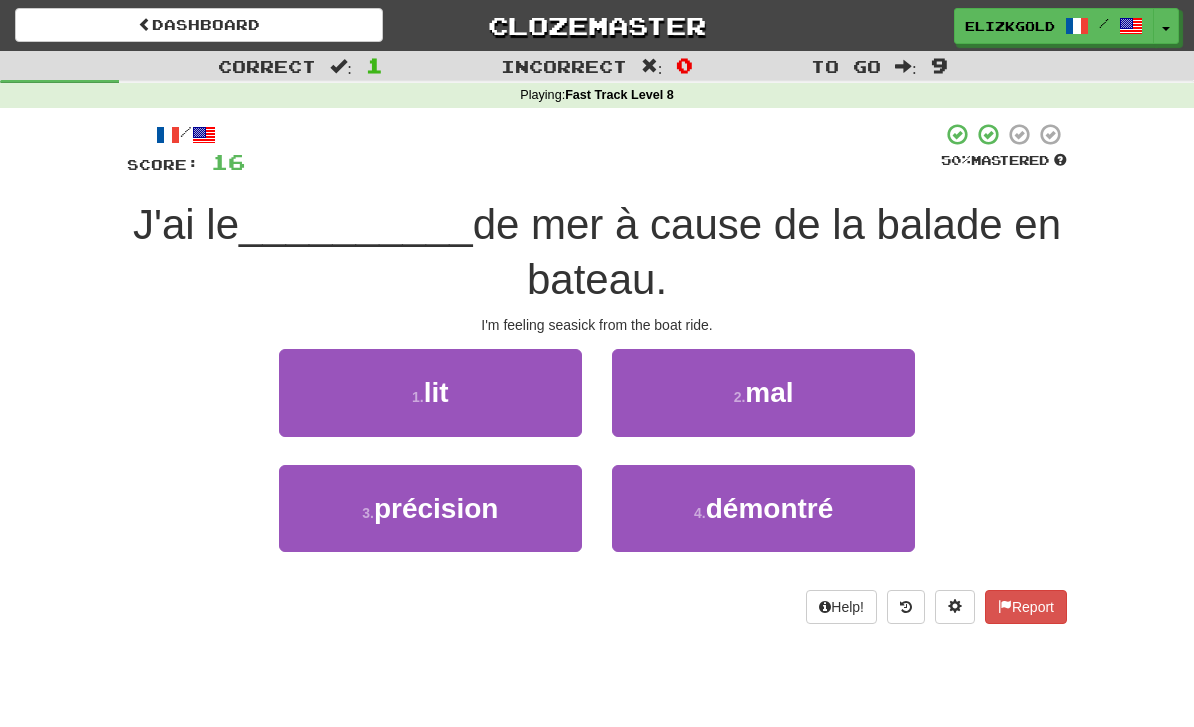 click on "2 .  mal" at bounding box center [763, 392] 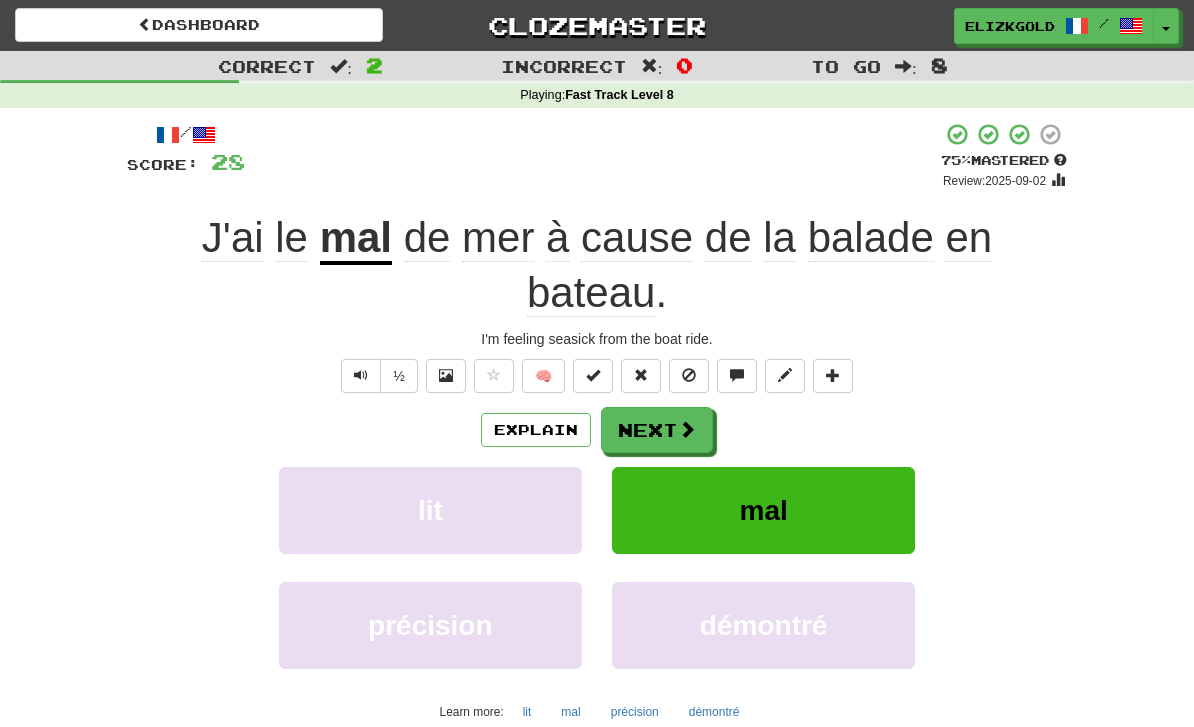 click at bounding box center (687, 429) 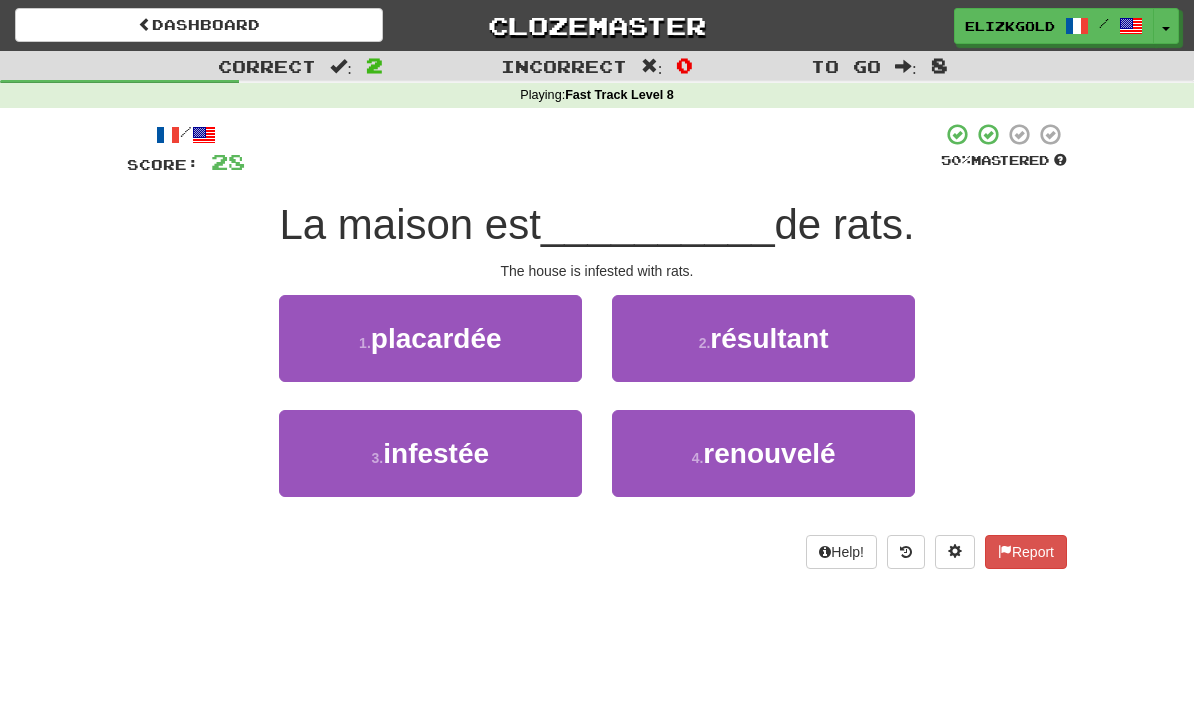click on "3 . infestée" at bounding box center (430, 453) 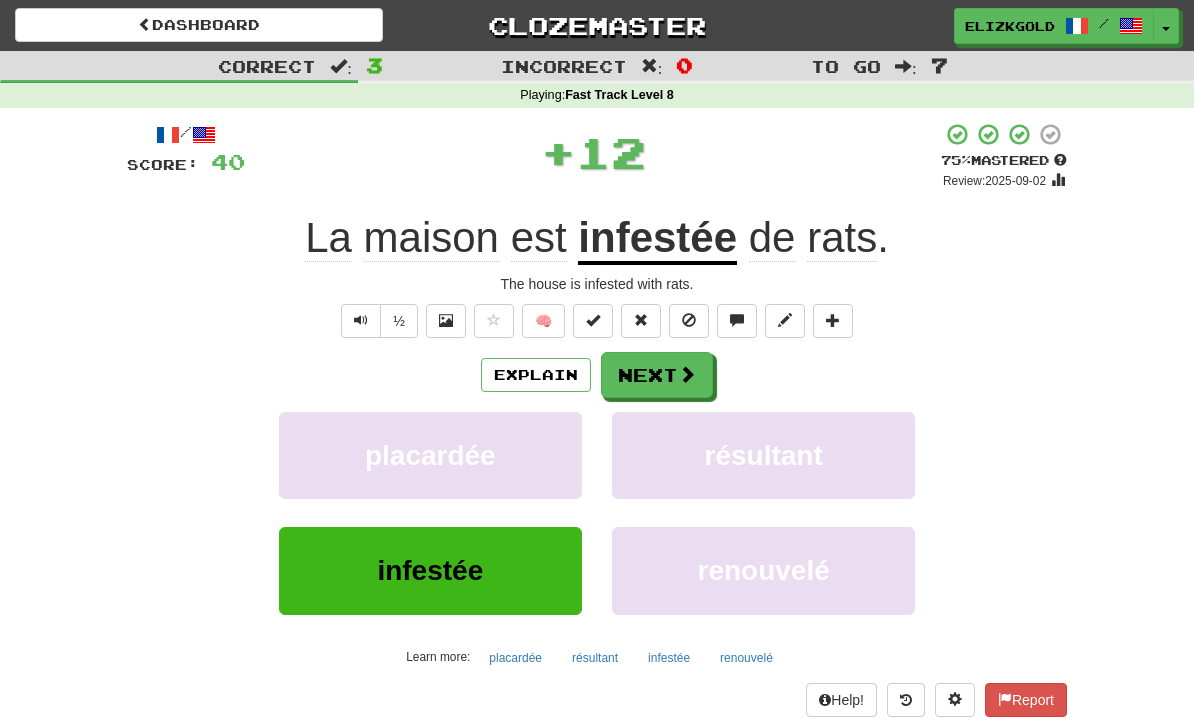 click on "Next" at bounding box center [657, 375] 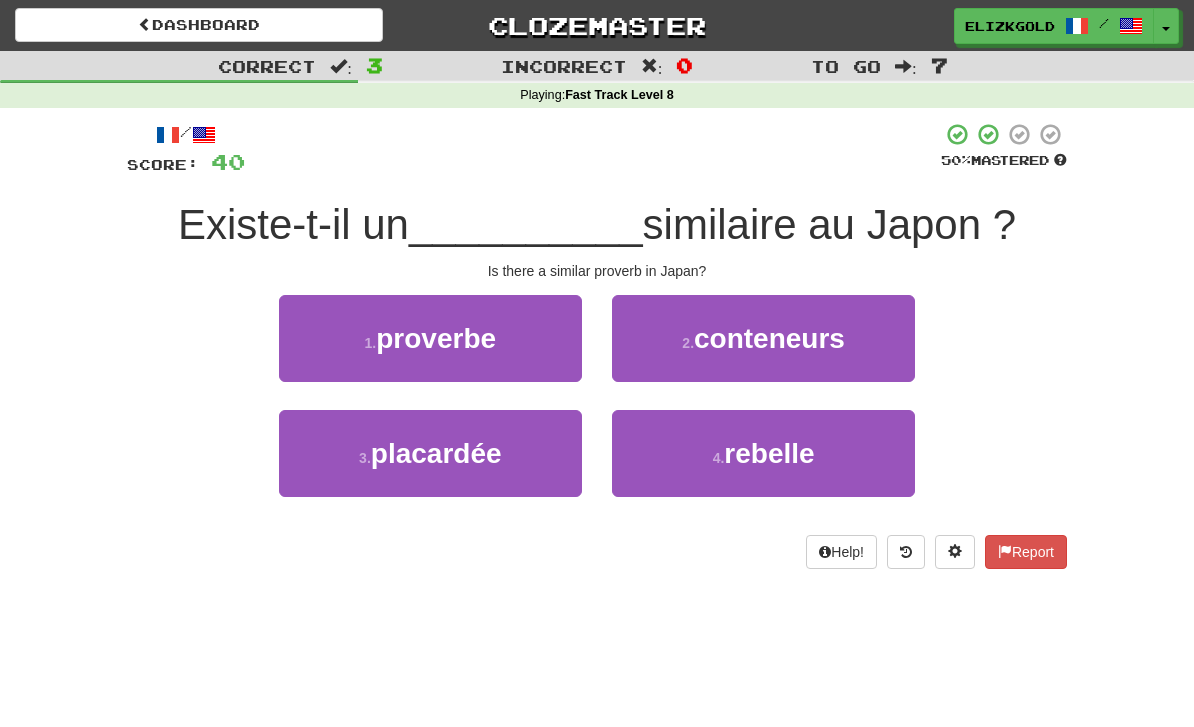 click on "1 . proverbe" at bounding box center (430, 338) 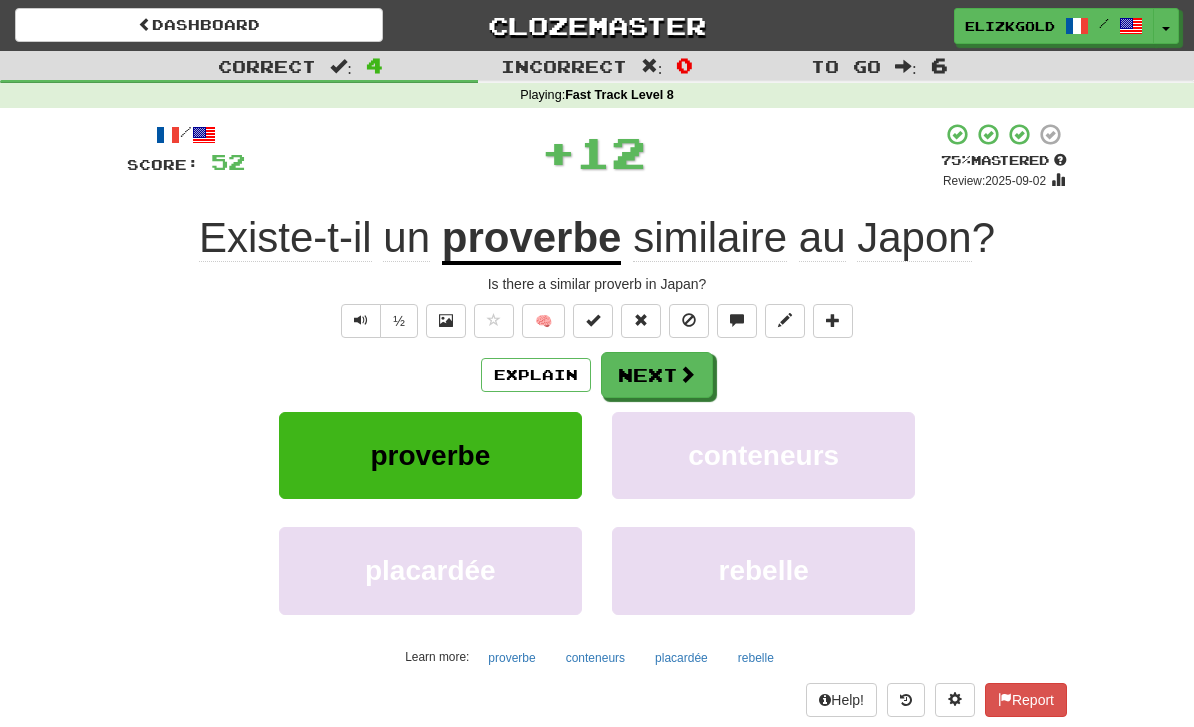 click on "Next" at bounding box center (657, 375) 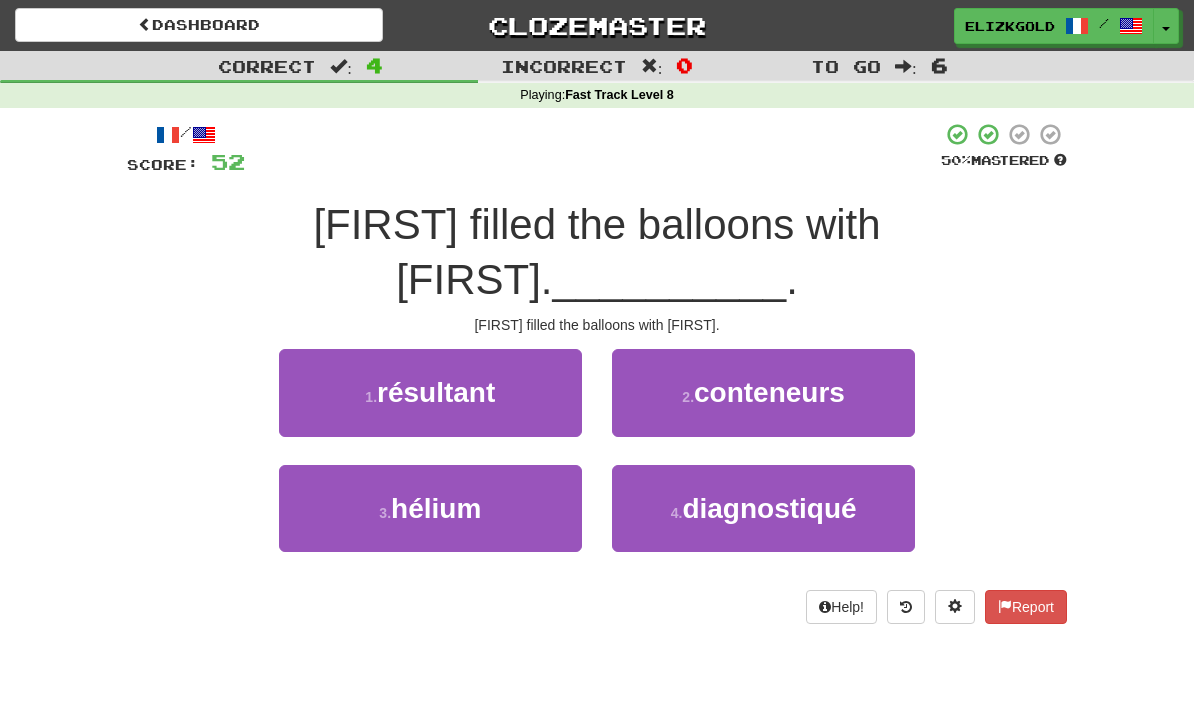 click on "3 . hélium" at bounding box center [430, 508] 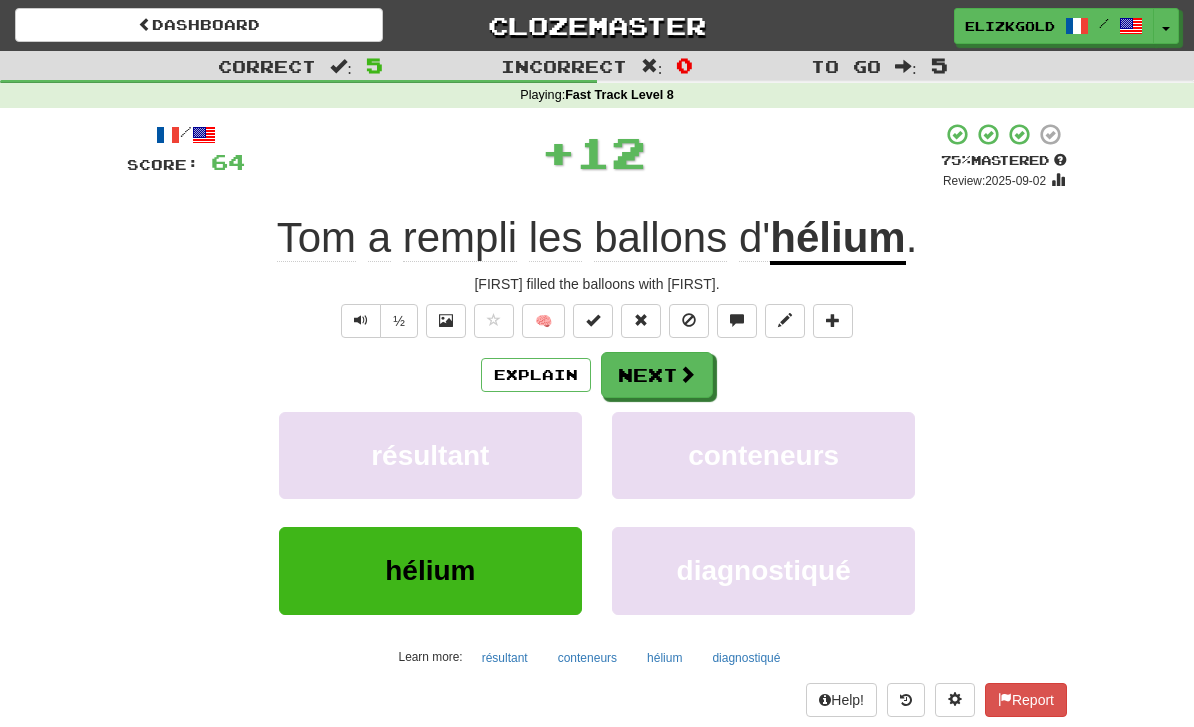 click on "Next" at bounding box center (657, 375) 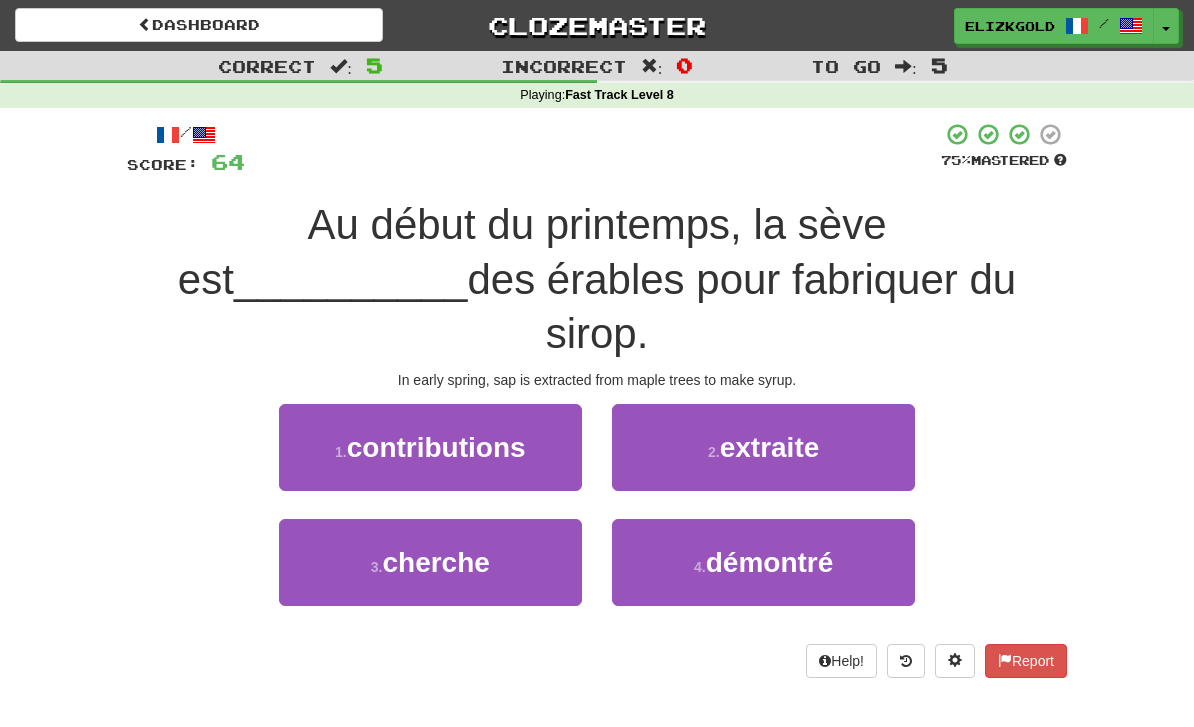 click on "2 . extraite" at bounding box center (763, 447) 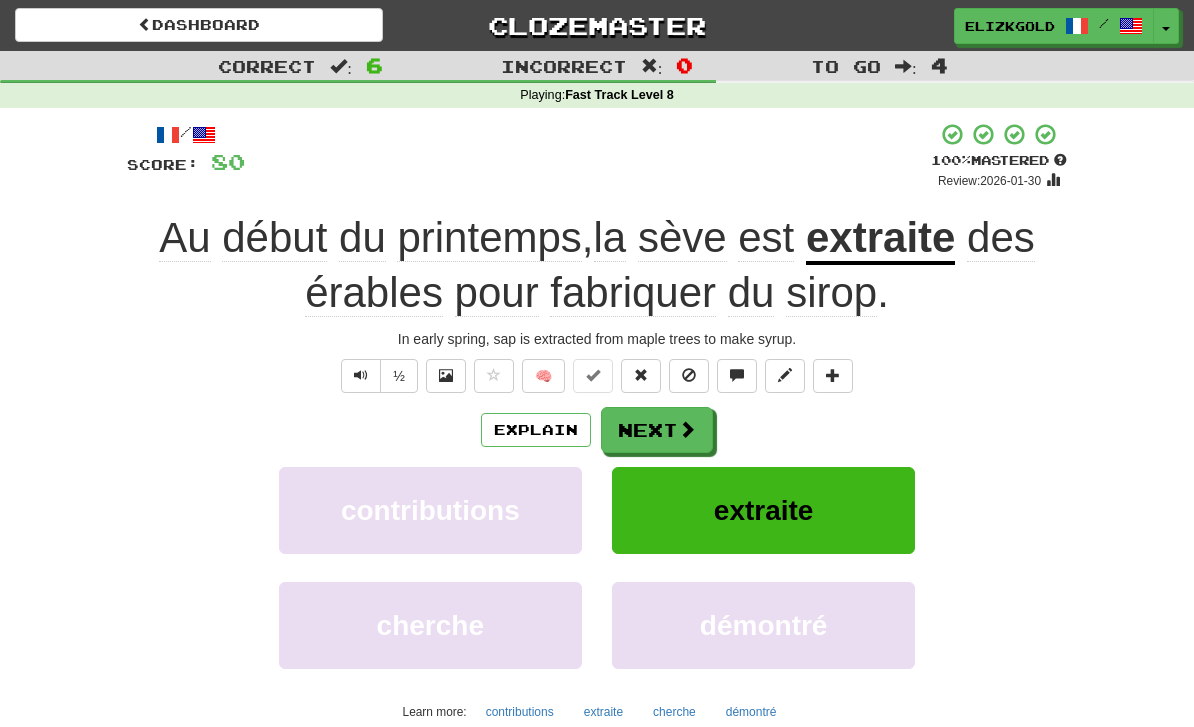 click at bounding box center [687, 429] 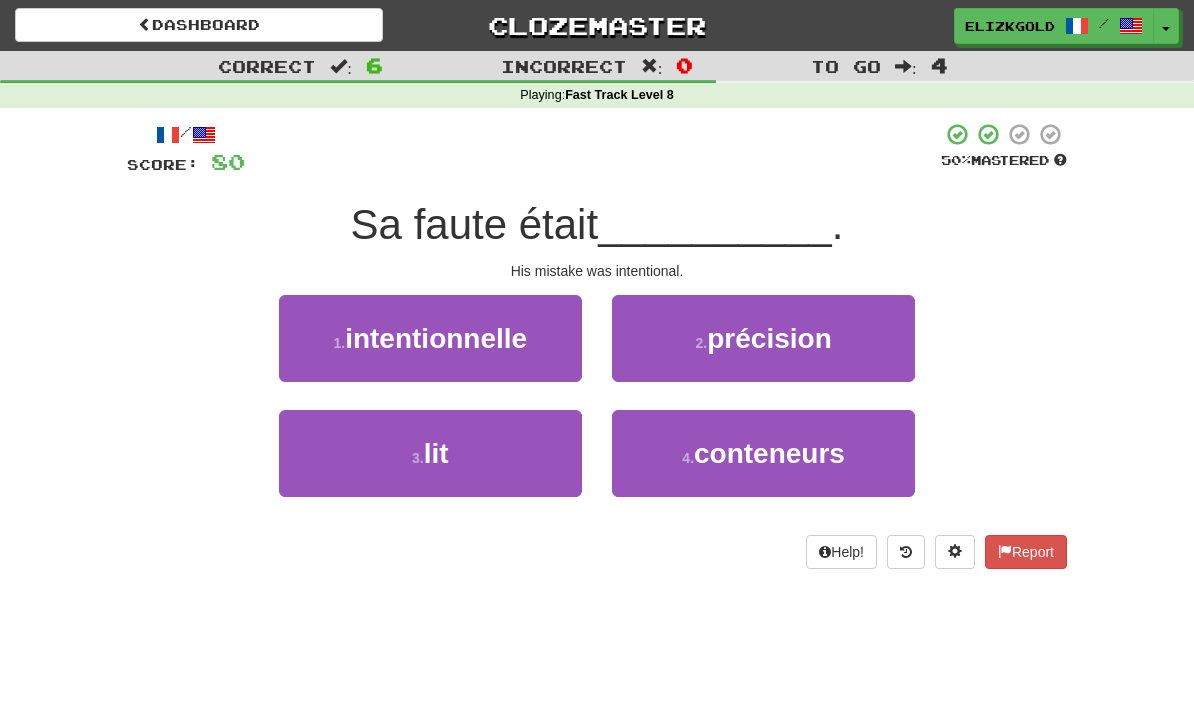 click on "intentionnelle" at bounding box center [436, 338] 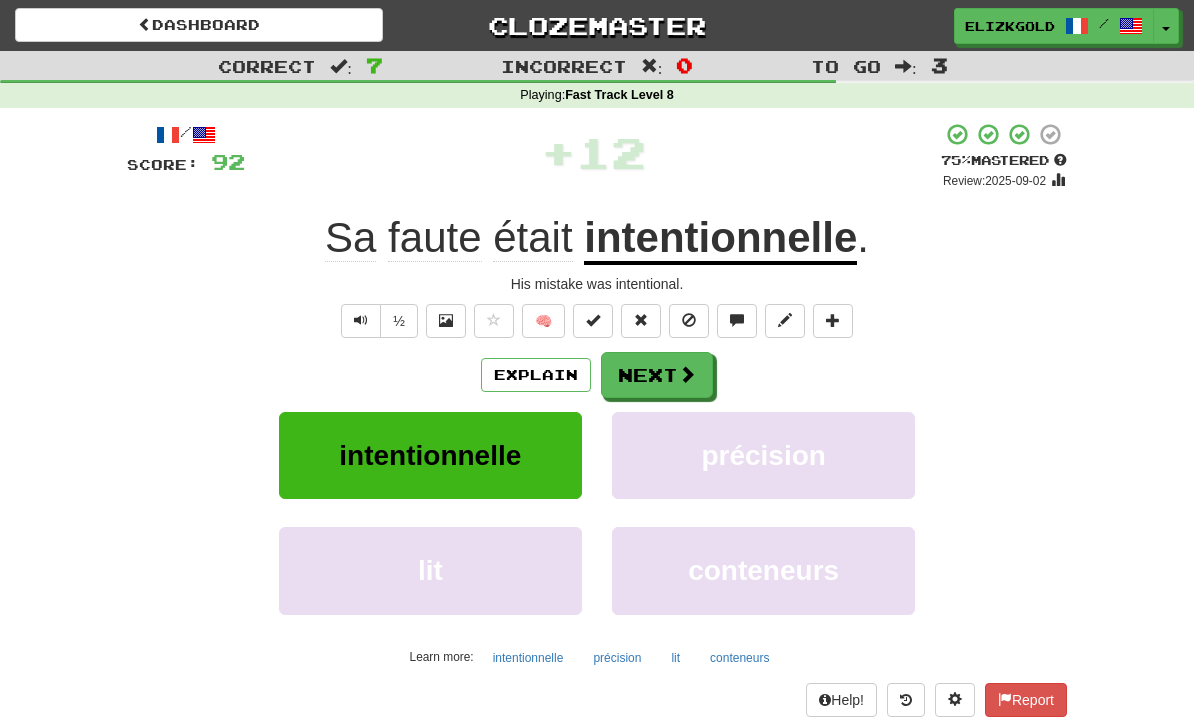 click on "Next" at bounding box center [657, 375] 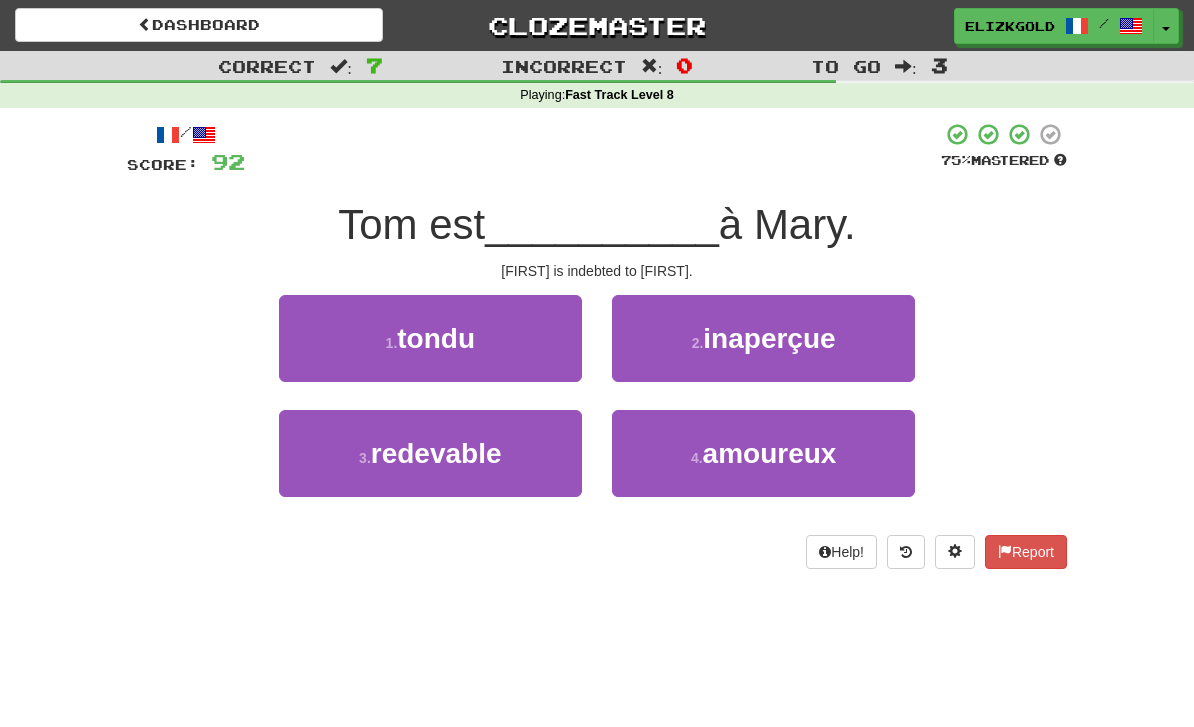 click on "1 . tondu" at bounding box center [430, 338] 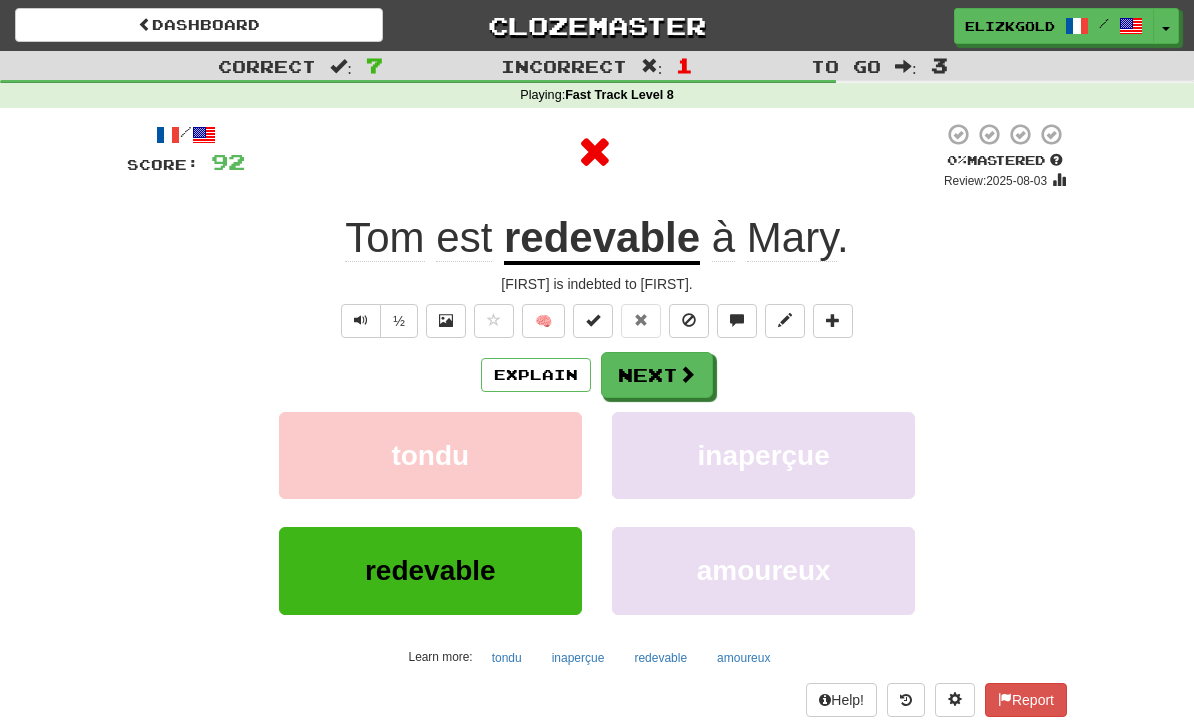 click on "Explain" at bounding box center (536, 375) 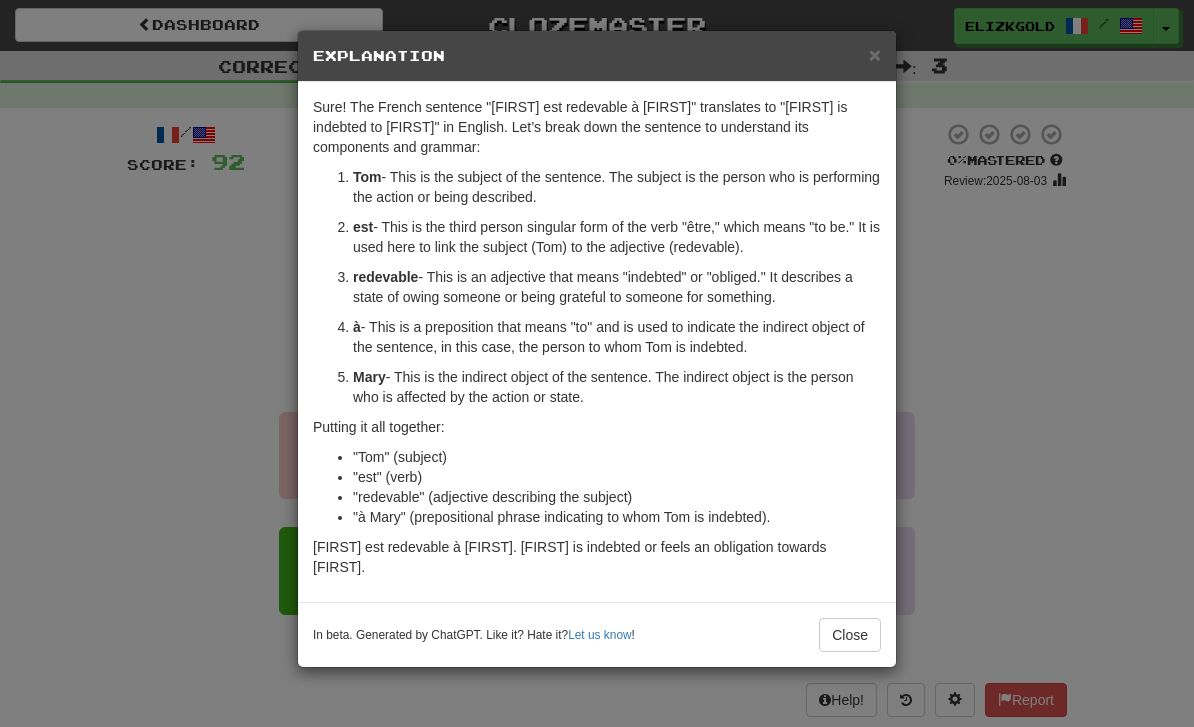 click on "Sure! The French sentence "[FIRST] est redevable à [FIRST]" translates to "[FIRST] is indebted to [FIRST]" in English. Let’s break down the sentence to understand its components and grammar:
[FIRST]  - This is the subject of the sentence. The subject is the person who is performing the action or being described.
est  - This is the third person singular form of the verb "être," which means "to be." It is used here to link the subject ([FIRST]) to the adjective (redevable).
redevable  - This is an adjective that means "indebted" or "obliged." It describes a state of owing someone or being grateful to someone for something.
à  - This is a preposition that means "to" and is used to indicate the indirect object of the sentence, in this case, the person to whom [FIRST] is indebted.
[FIRST]  - This is the indirect object of the sentence. The indirect object is the person who is affected by the action or state.
Putting it all together:
"[FIRST]" (subject)
"est" (verb)
Let us know" at bounding box center (597, 363) 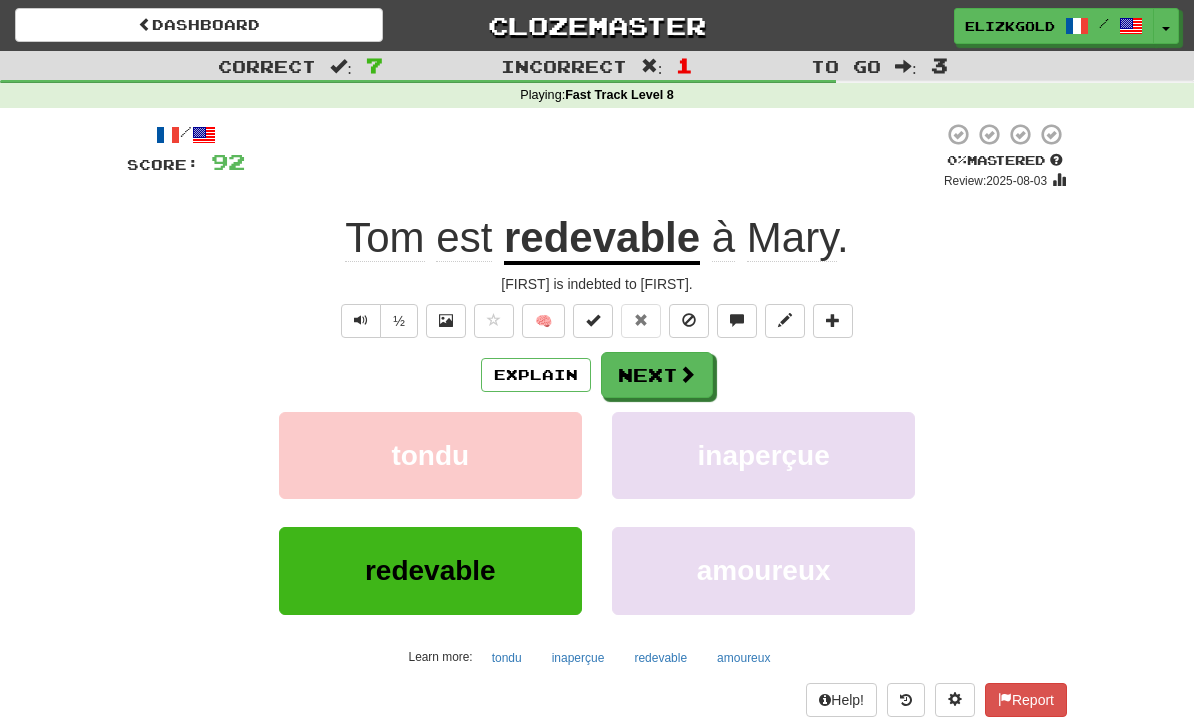 click on "Next" at bounding box center (657, 375) 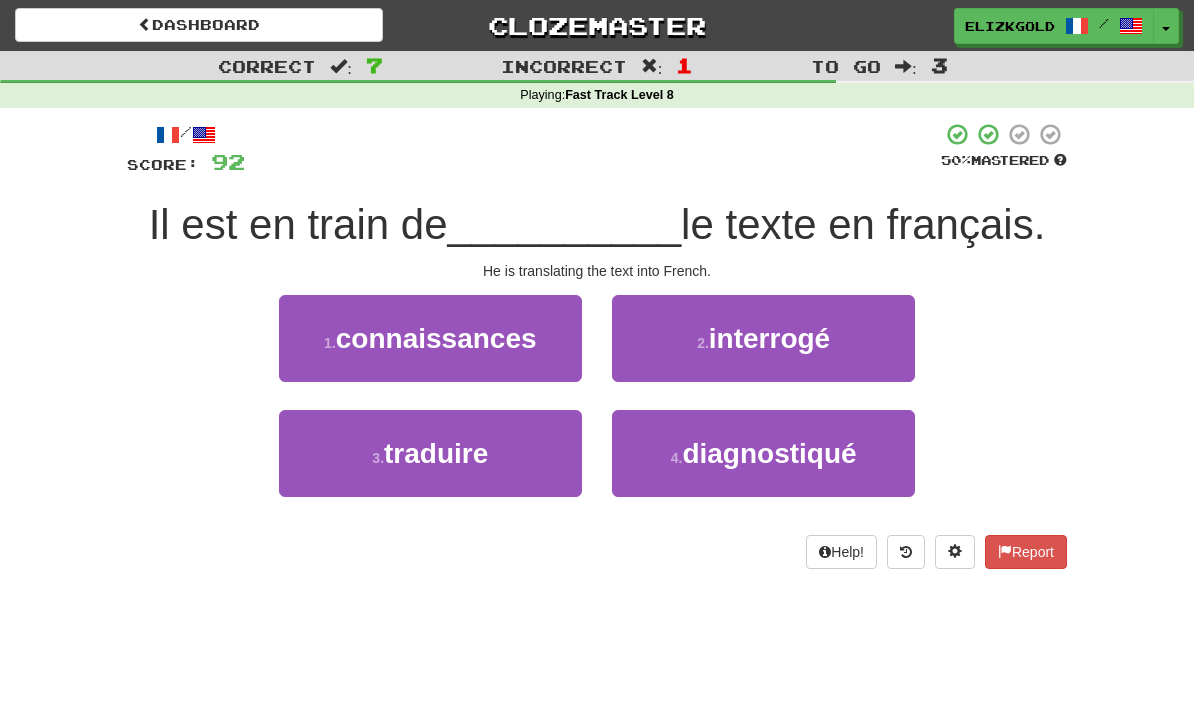 click on "3 . traduire" at bounding box center (430, 453) 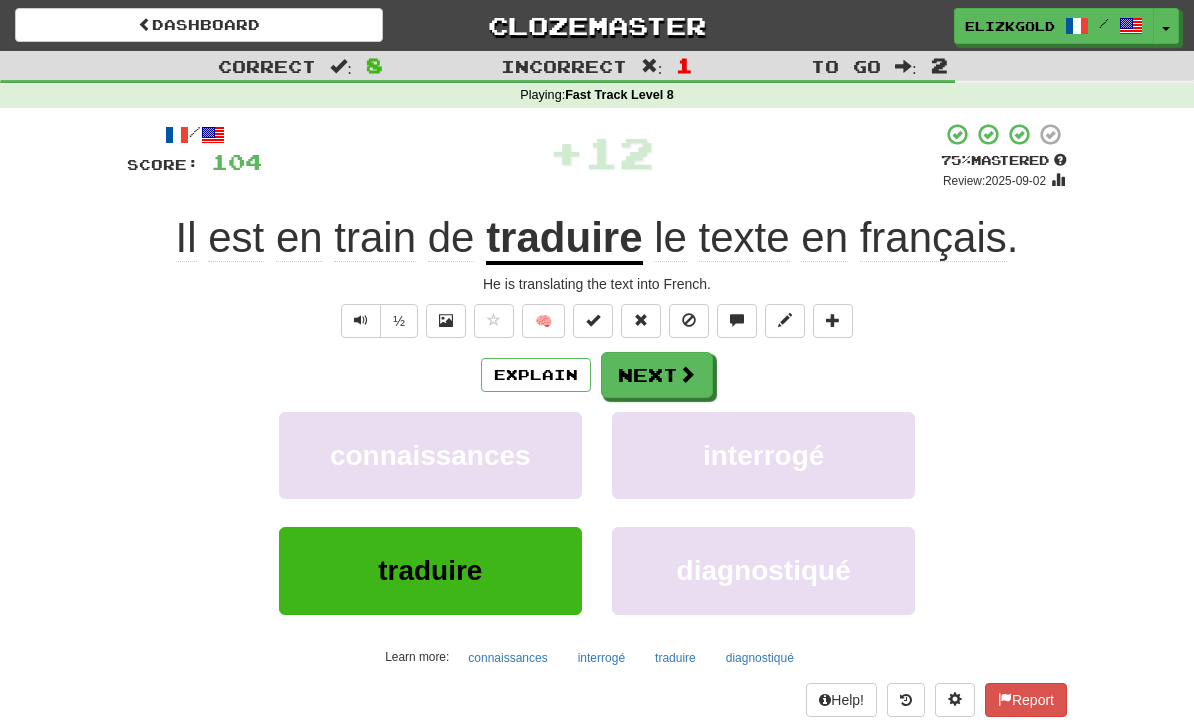 click on "Next" at bounding box center (657, 375) 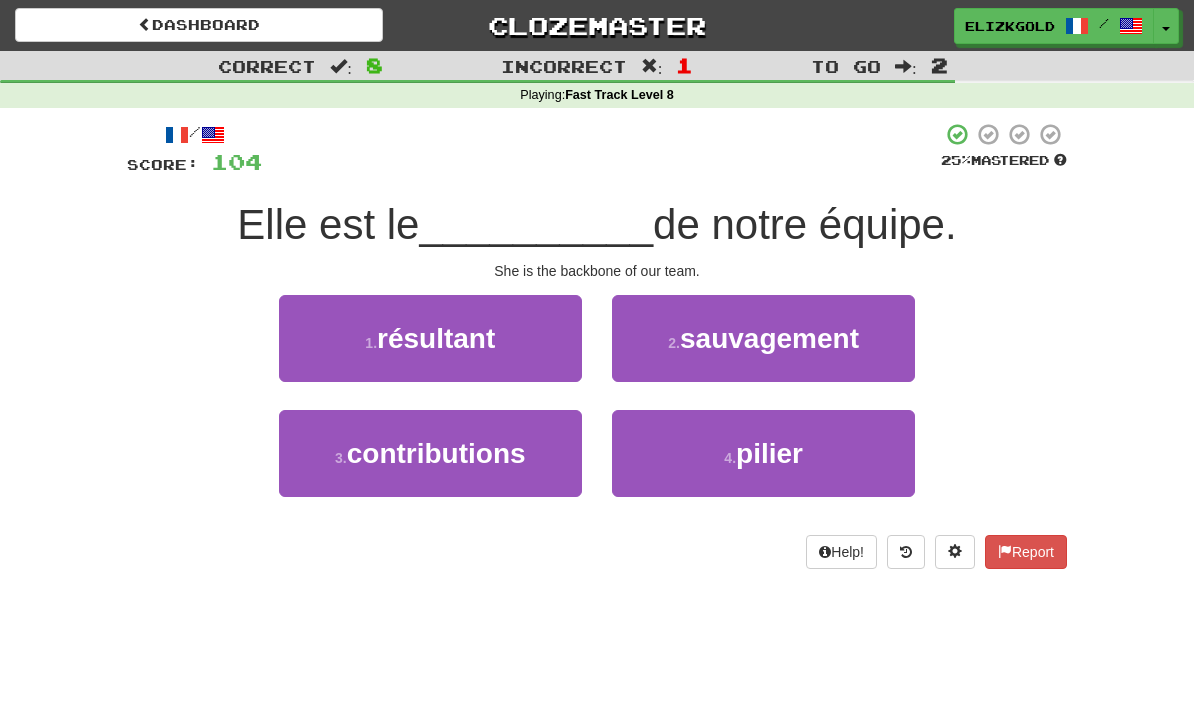 click on "4 . pilier" at bounding box center [763, 453] 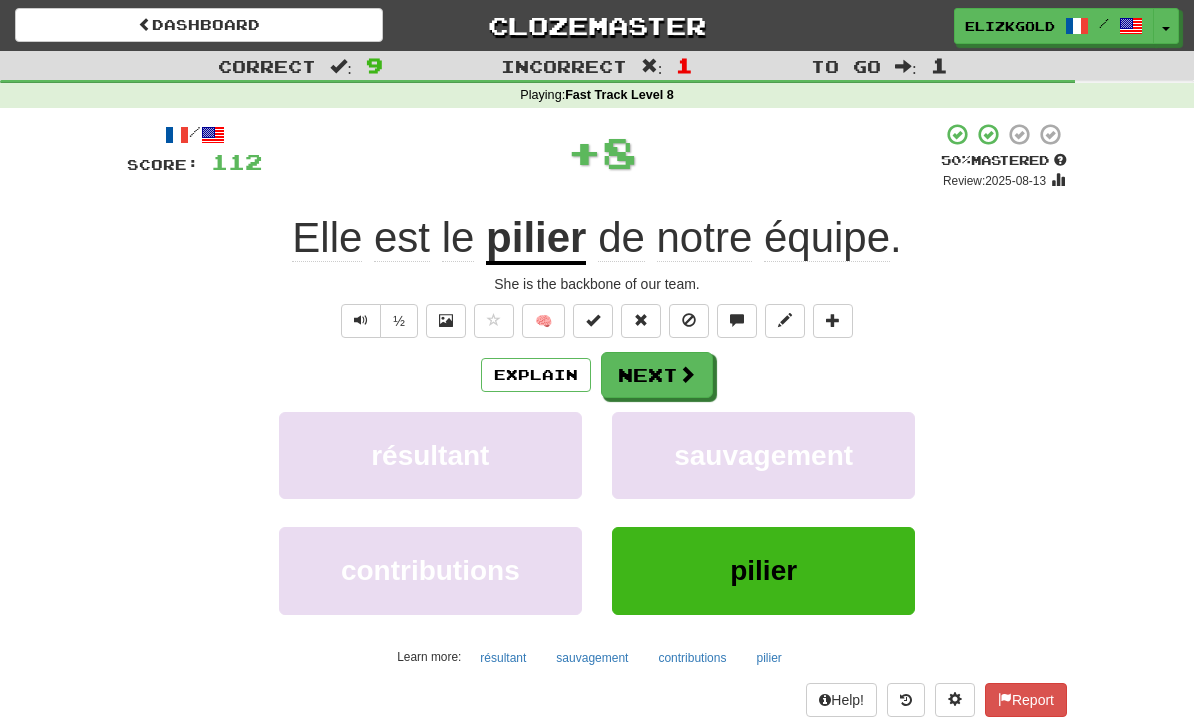 click at bounding box center (687, 374) 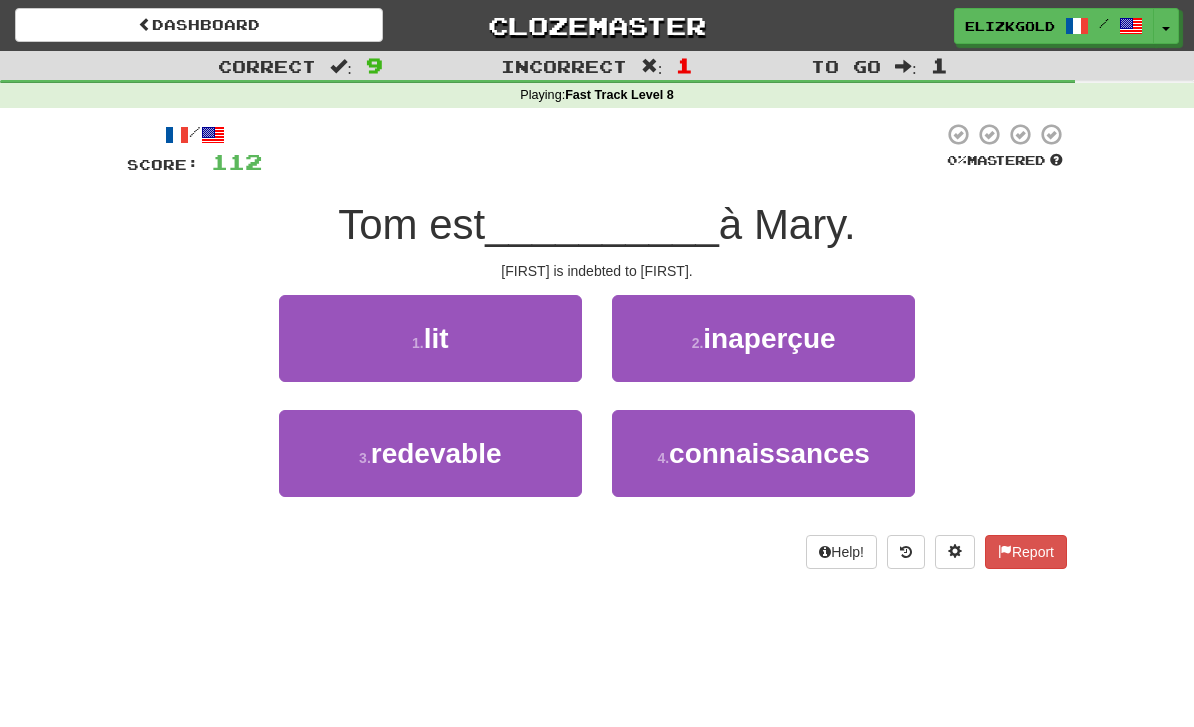 click on "3 . redevable" at bounding box center [430, 453] 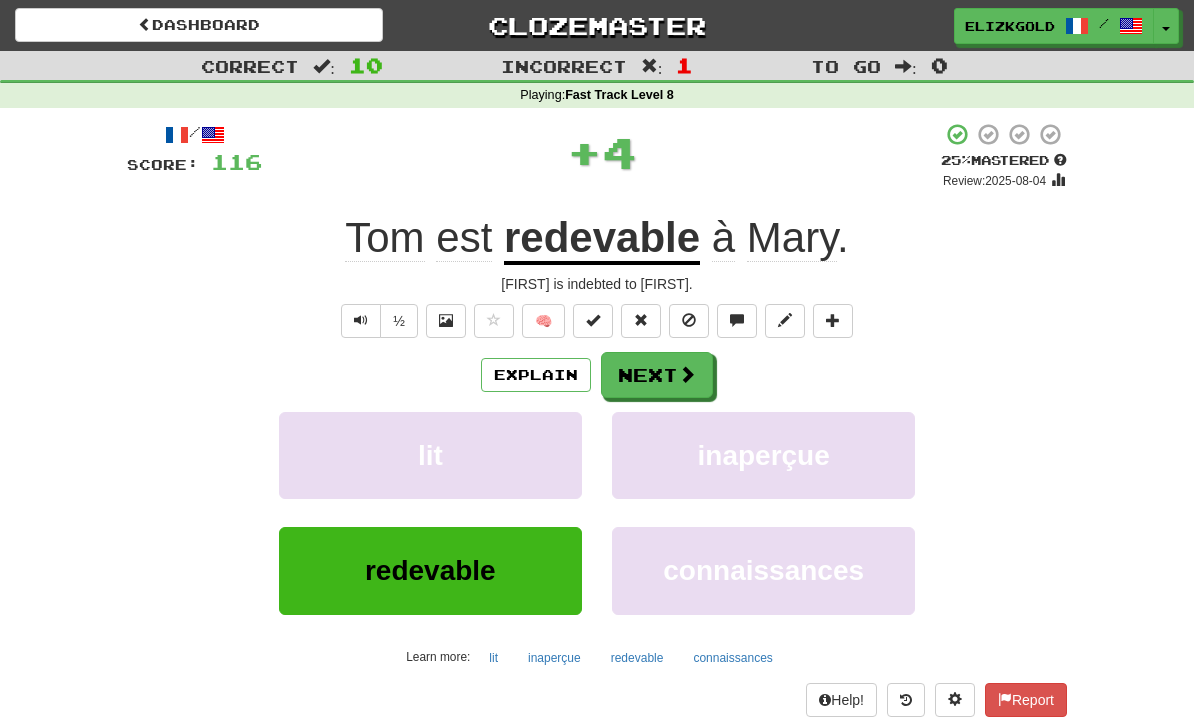 click at bounding box center (641, 321) 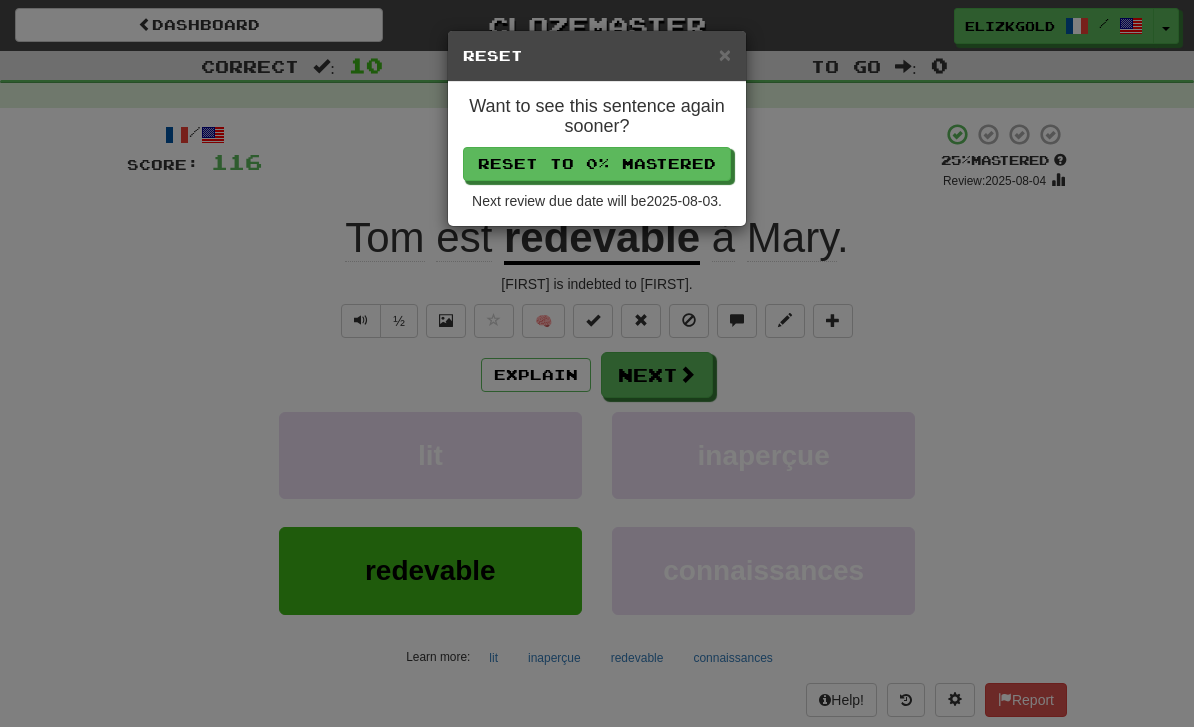 click on "× Reset Want to see this sentence again sooner? Reset to 0% Mastered Next review due date will be  2025-08-03 ." at bounding box center [597, 363] 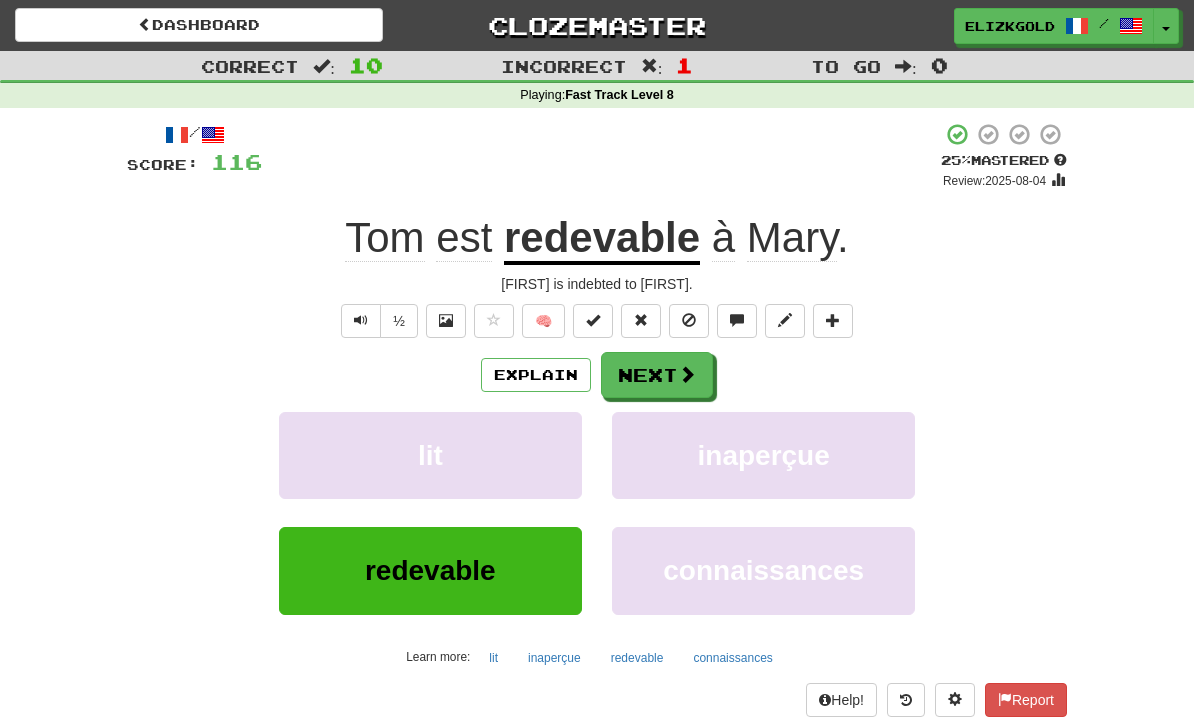 click at bounding box center (687, 374) 